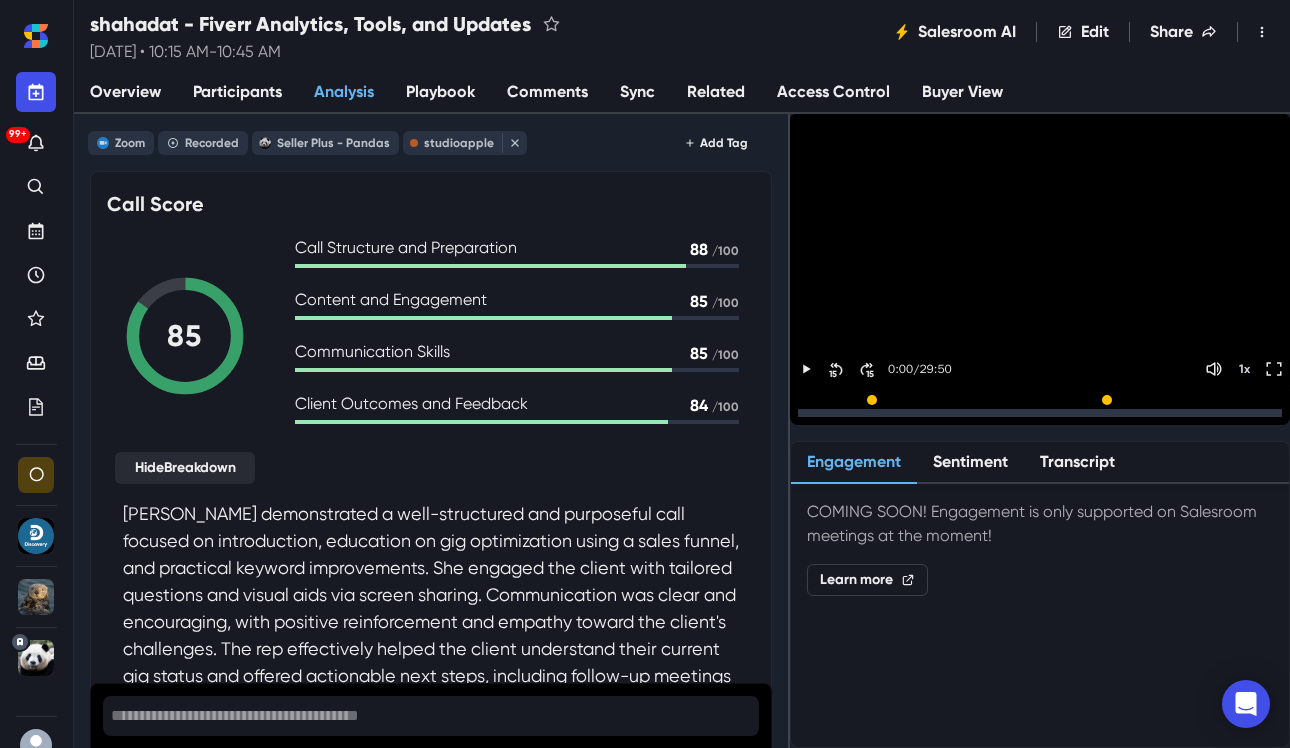 scroll, scrollTop: 0, scrollLeft: 0, axis: both 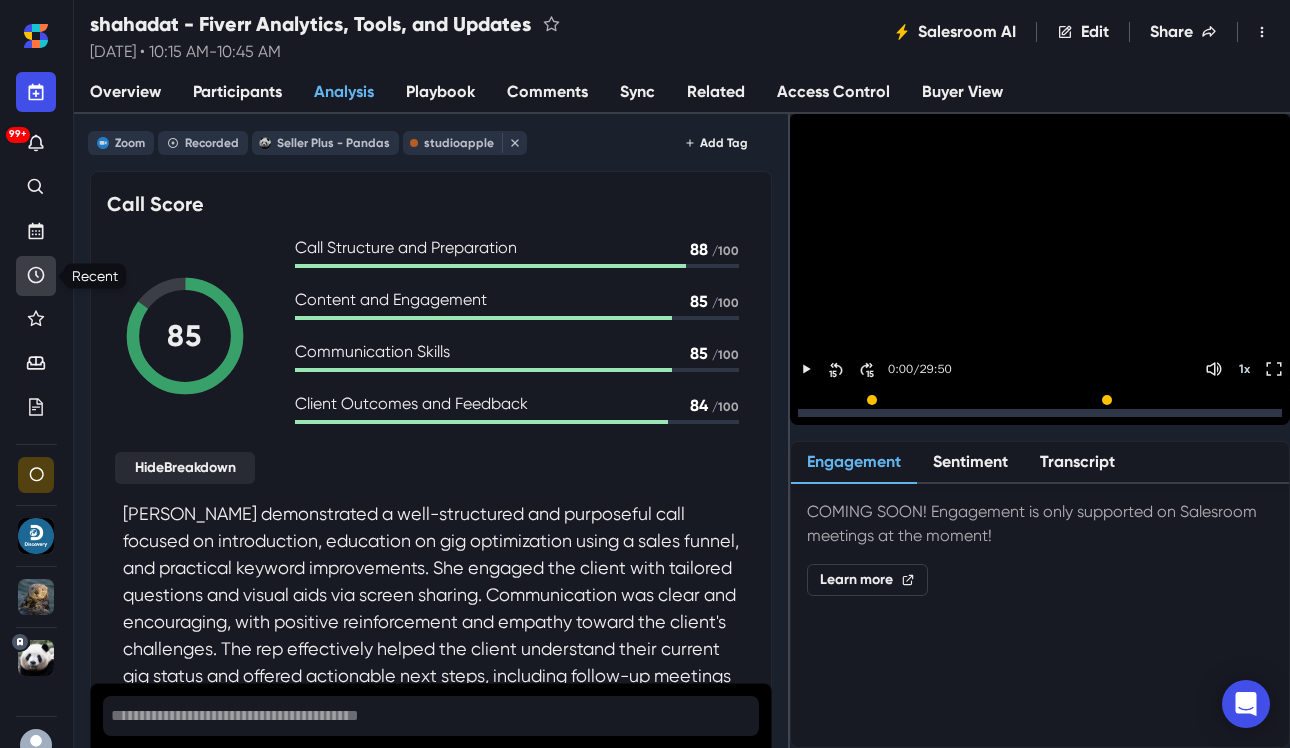 click 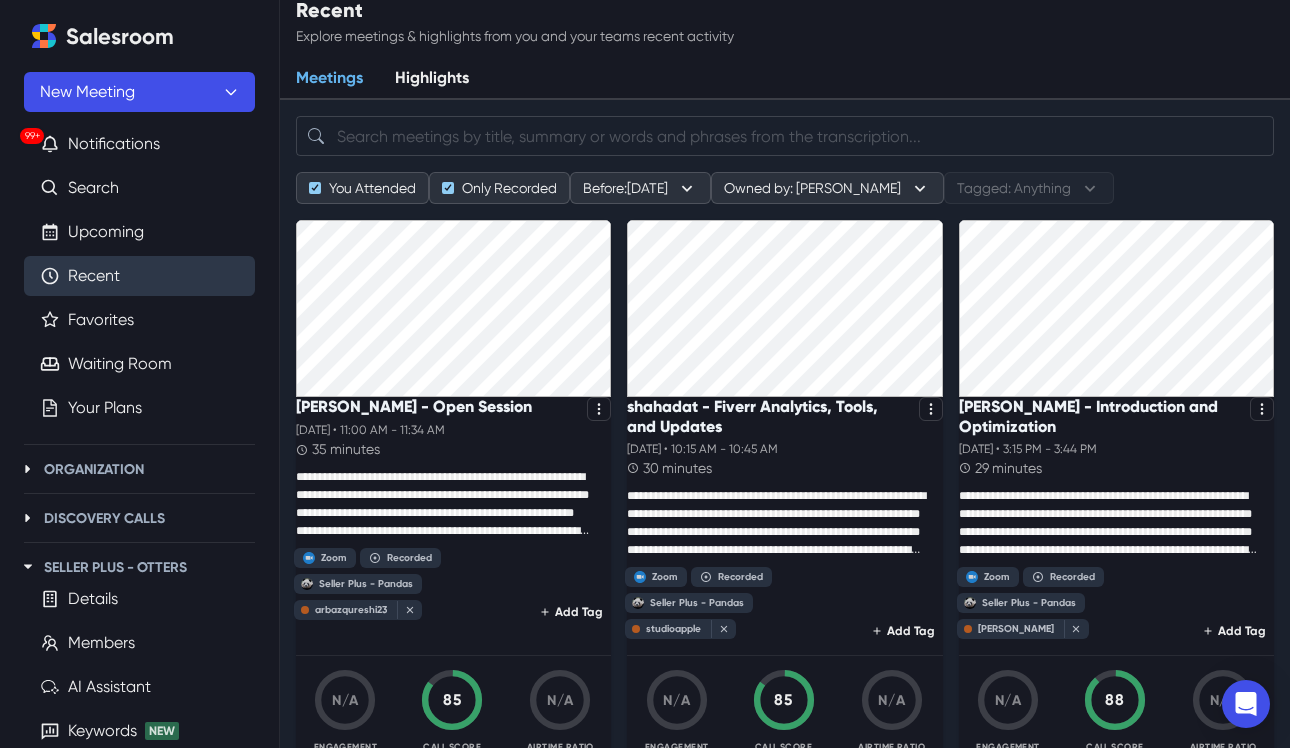 scroll, scrollTop: 17, scrollLeft: 0, axis: vertical 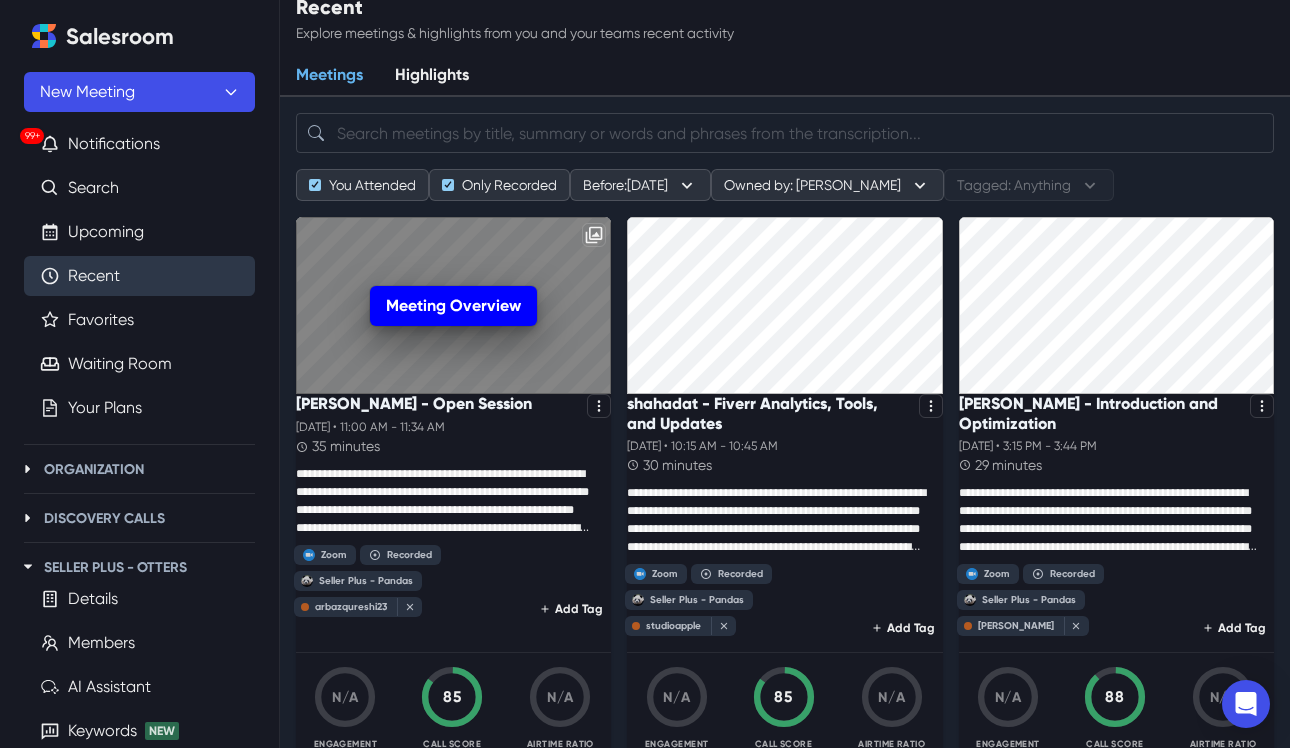 click on "Meeting Overview" at bounding box center (453, 306) 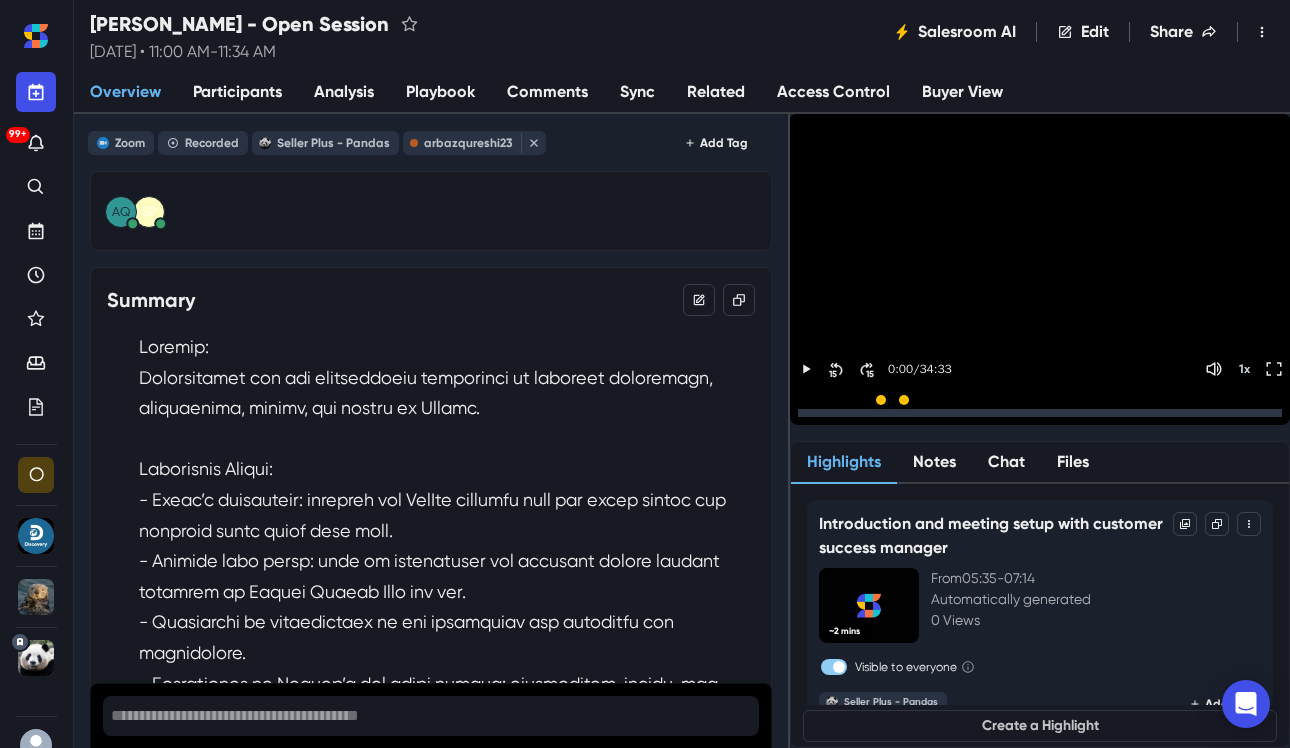 click on "Participants" at bounding box center (237, 92) 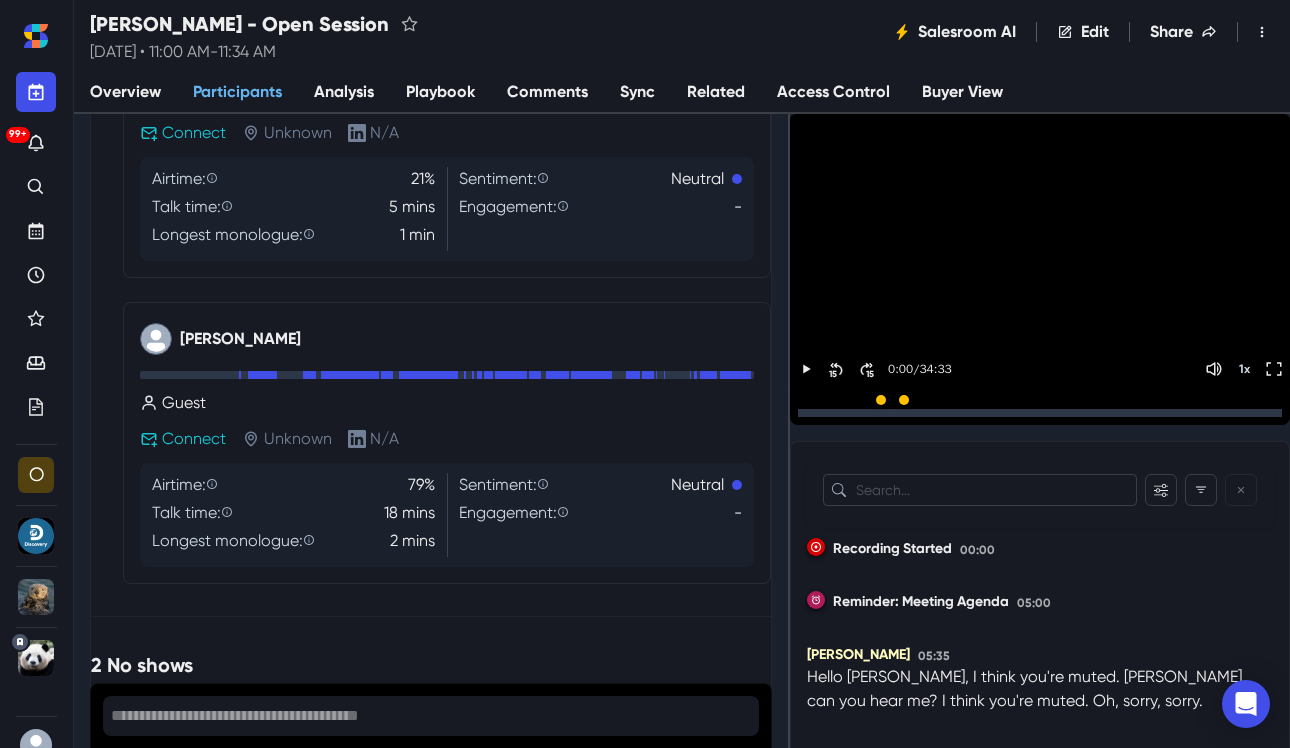 scroll, scrollTop: 479, scrollLeft: 0, axis: vertical 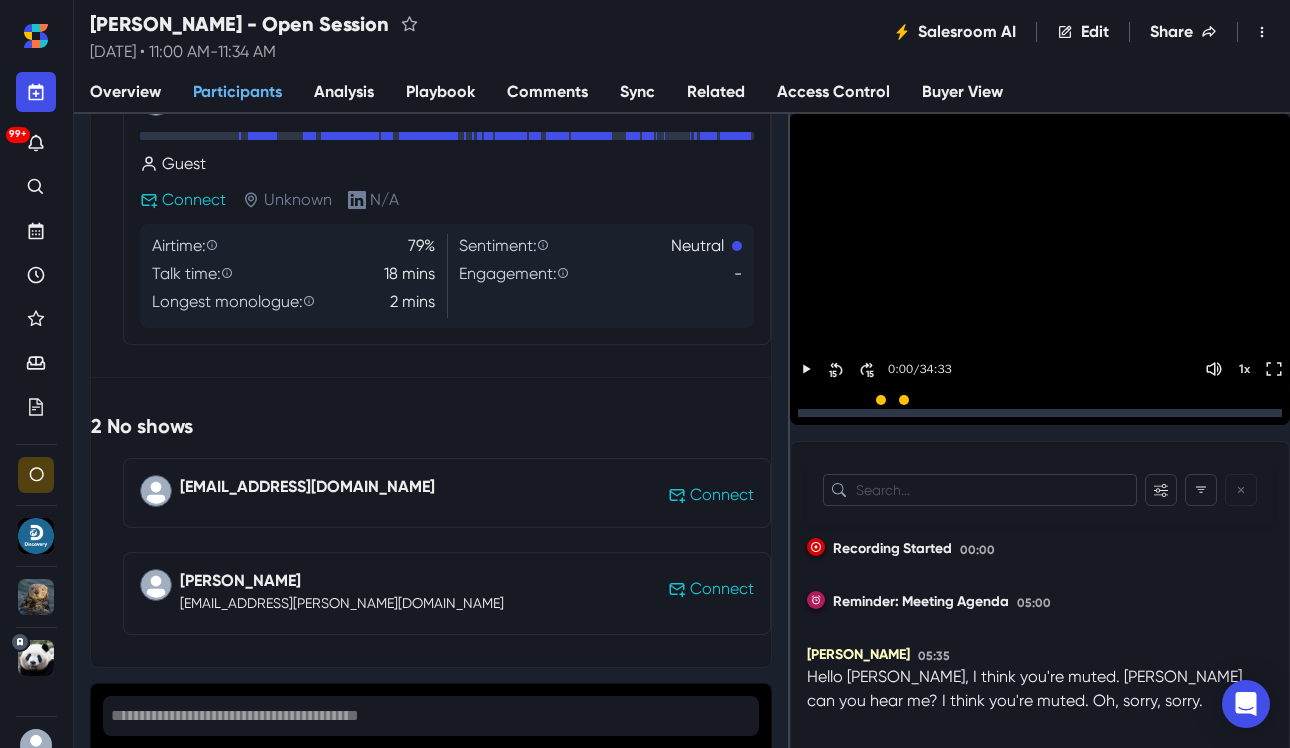 click on "[EMAIL_ADDRESS][DOMAIN_NAME]" at bounding box center (307, 487) 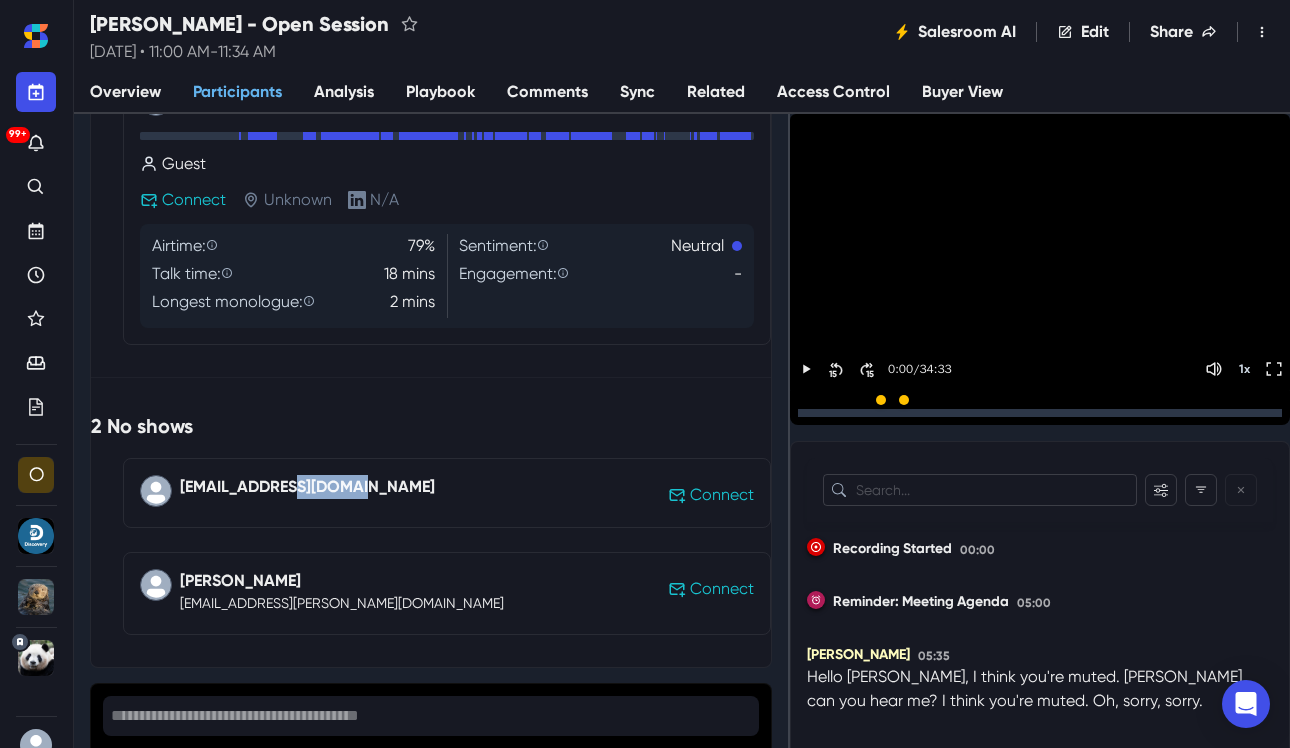 click on "[EMAIL_ADDRESS][DOMAIN_NAME]" at bounding box center [307, 487] 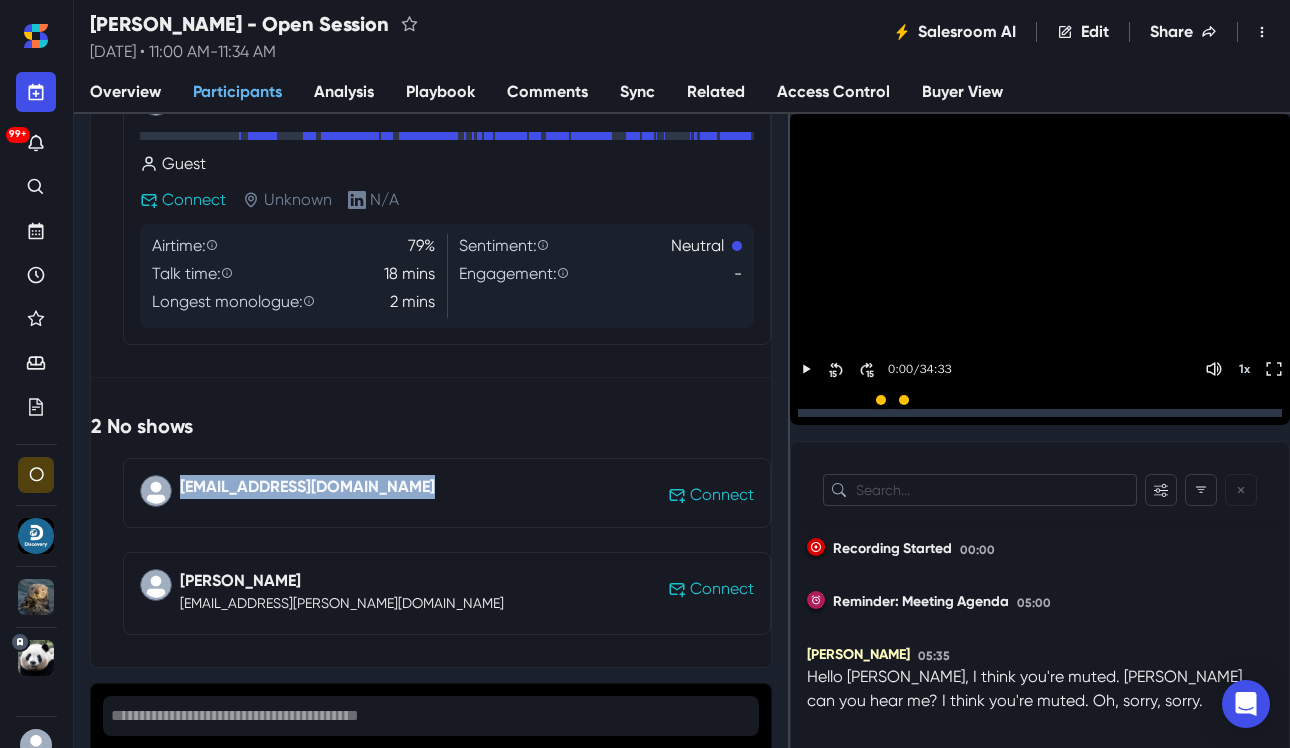 click on "[EMAIL_ADDRESS][DOMAIN_NAME]" at bounding box center (307, 487) 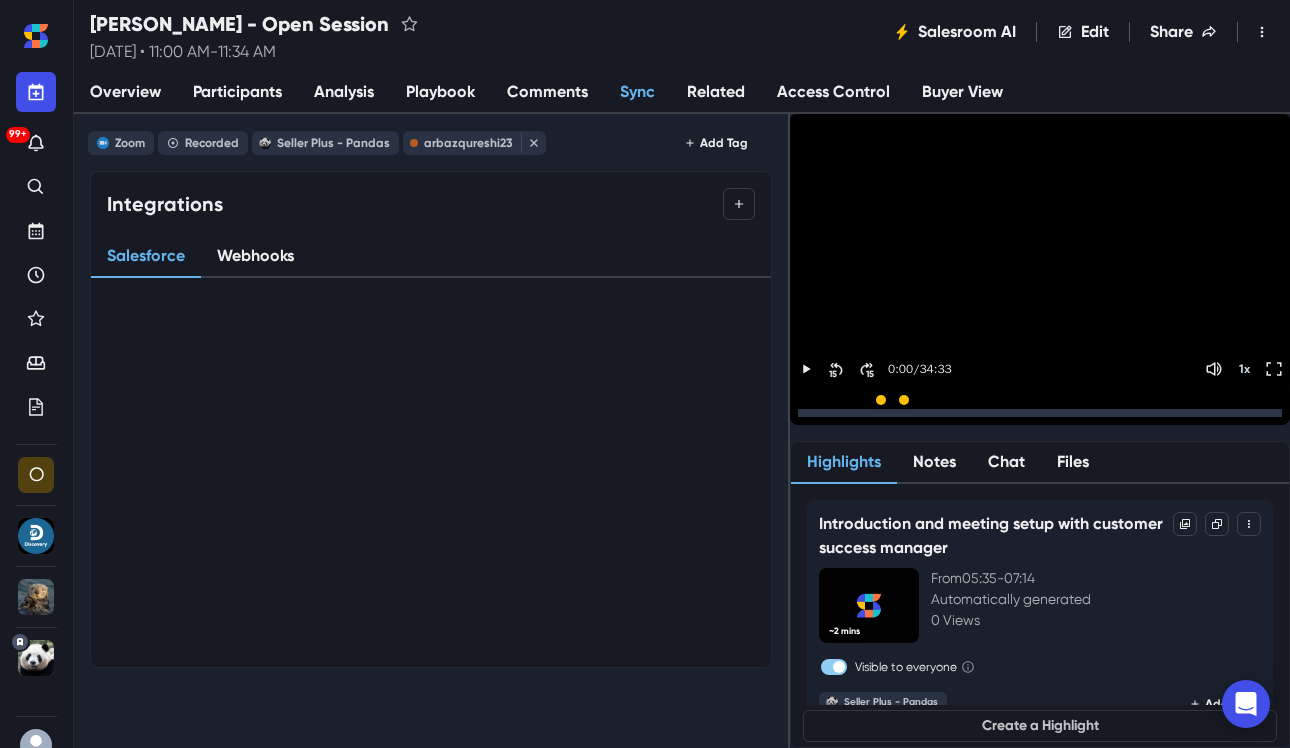 scroll, scrollTop: 0, scrollLeft: 0, axis: both 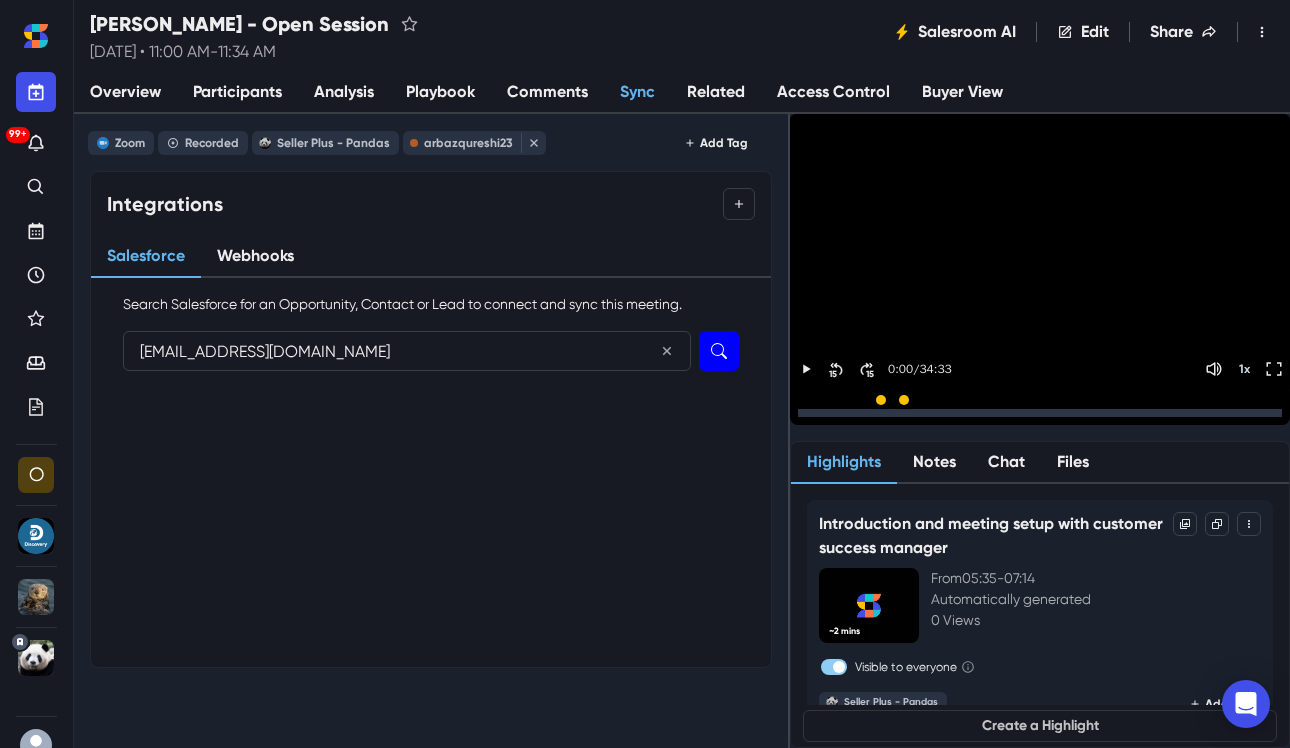 type on "[EMAIL_ADDRESS][DOMAIN_NAME]" 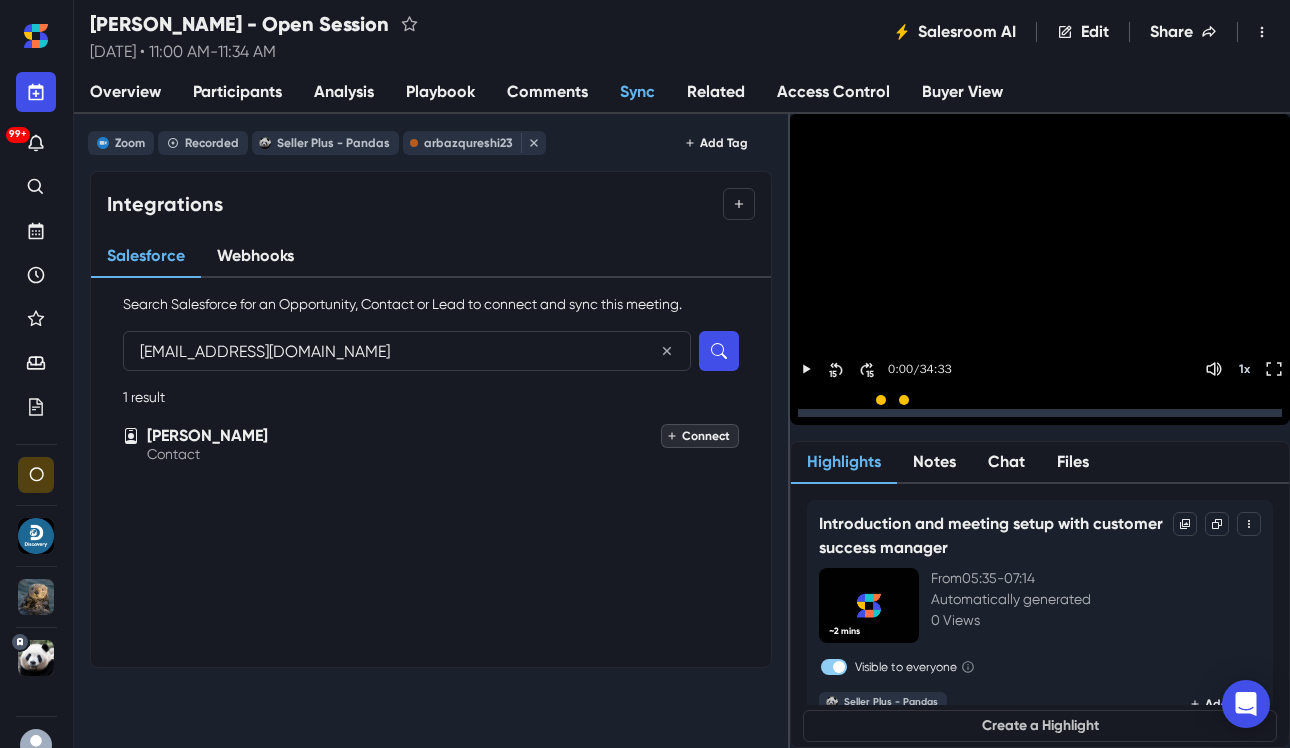 click on "Connect" at bounding box center (700, 436) 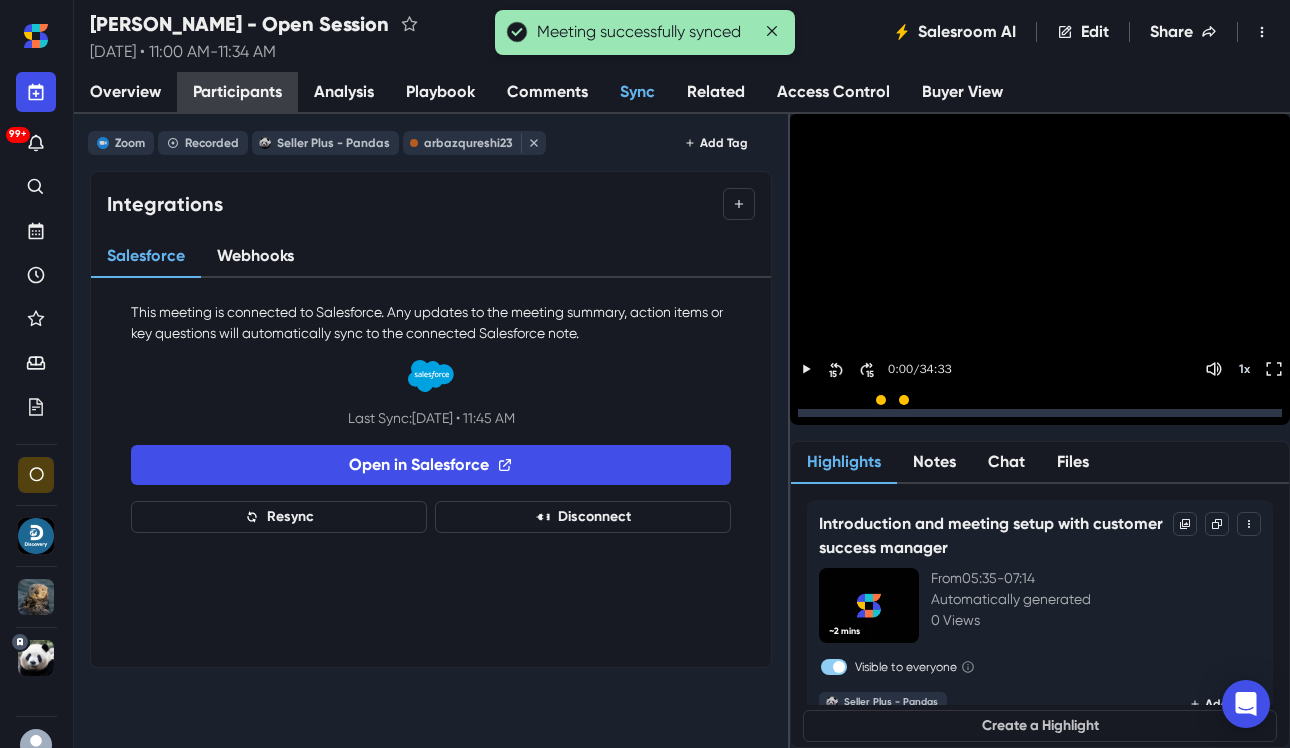 click on "Participants" at bounding box center [237, 92] 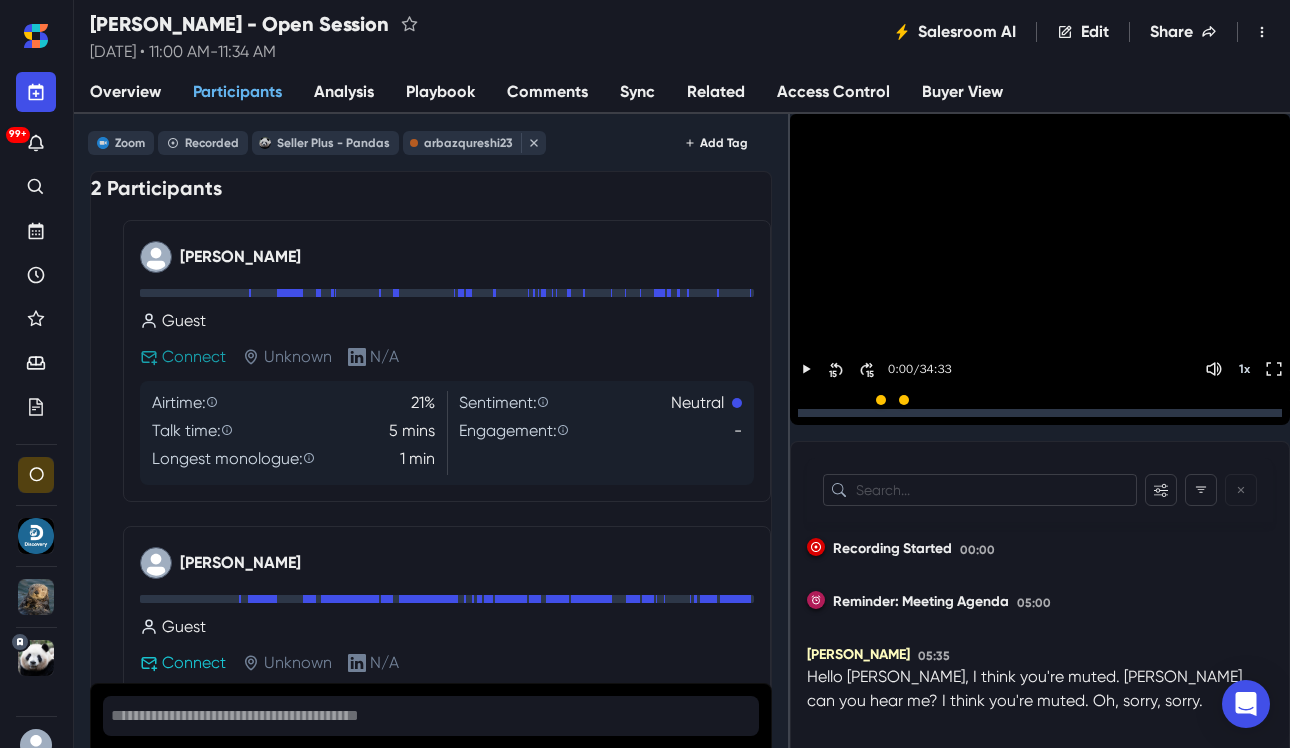 click on "Connect" at bounding box center (194, 357) 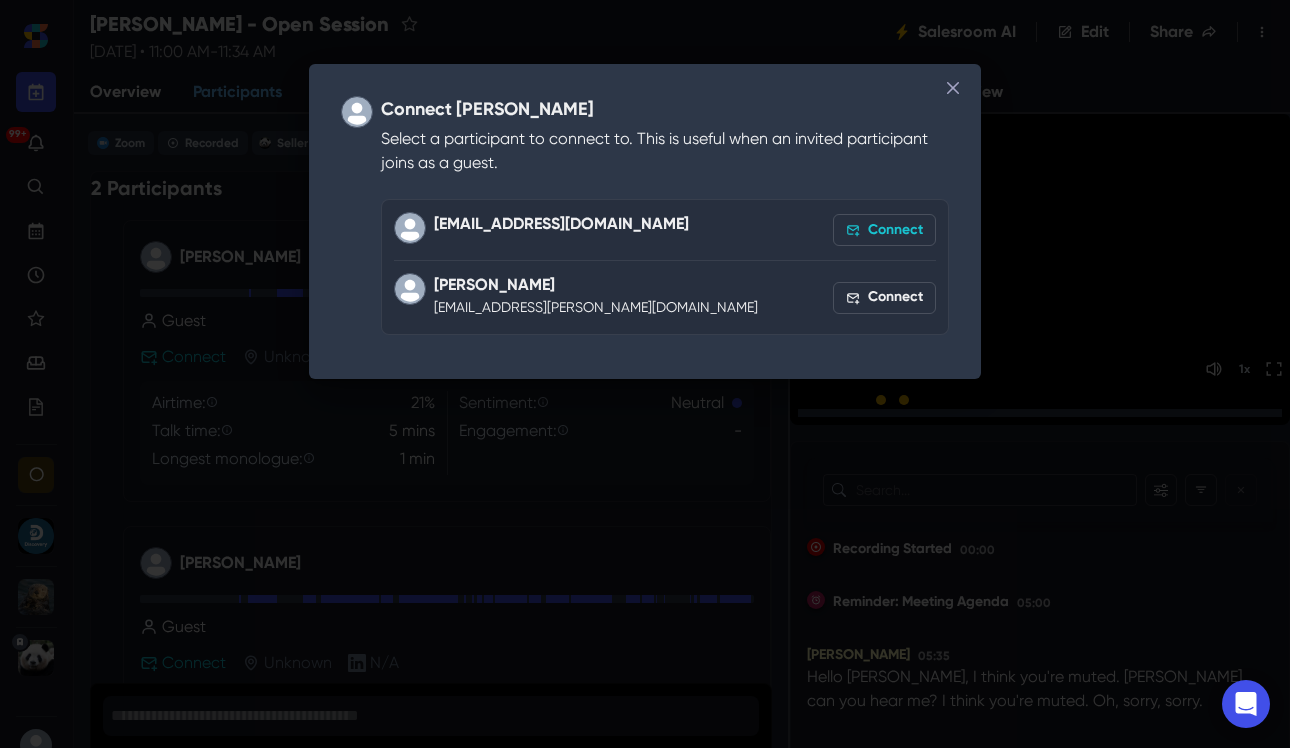 click on "Connect" at bounding box center [884, 230] 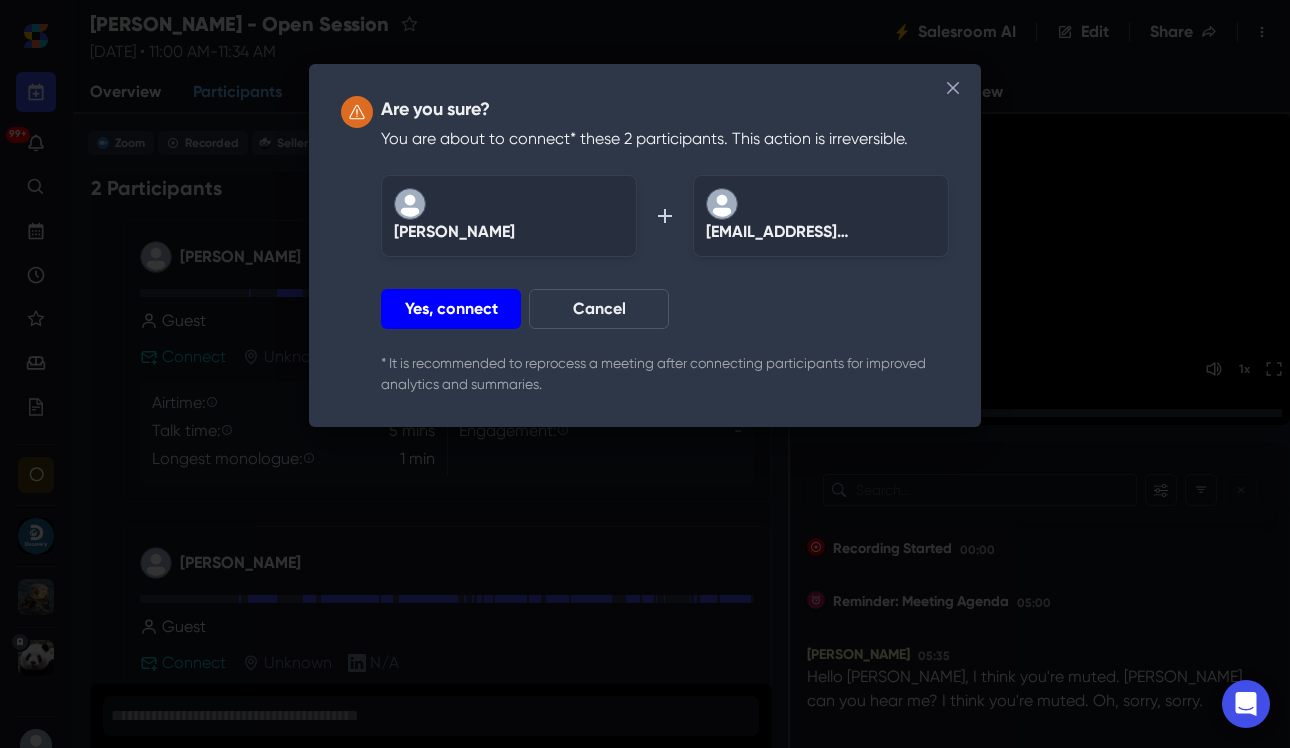 click on "Yes, connect" at bounding box center (451, 309) 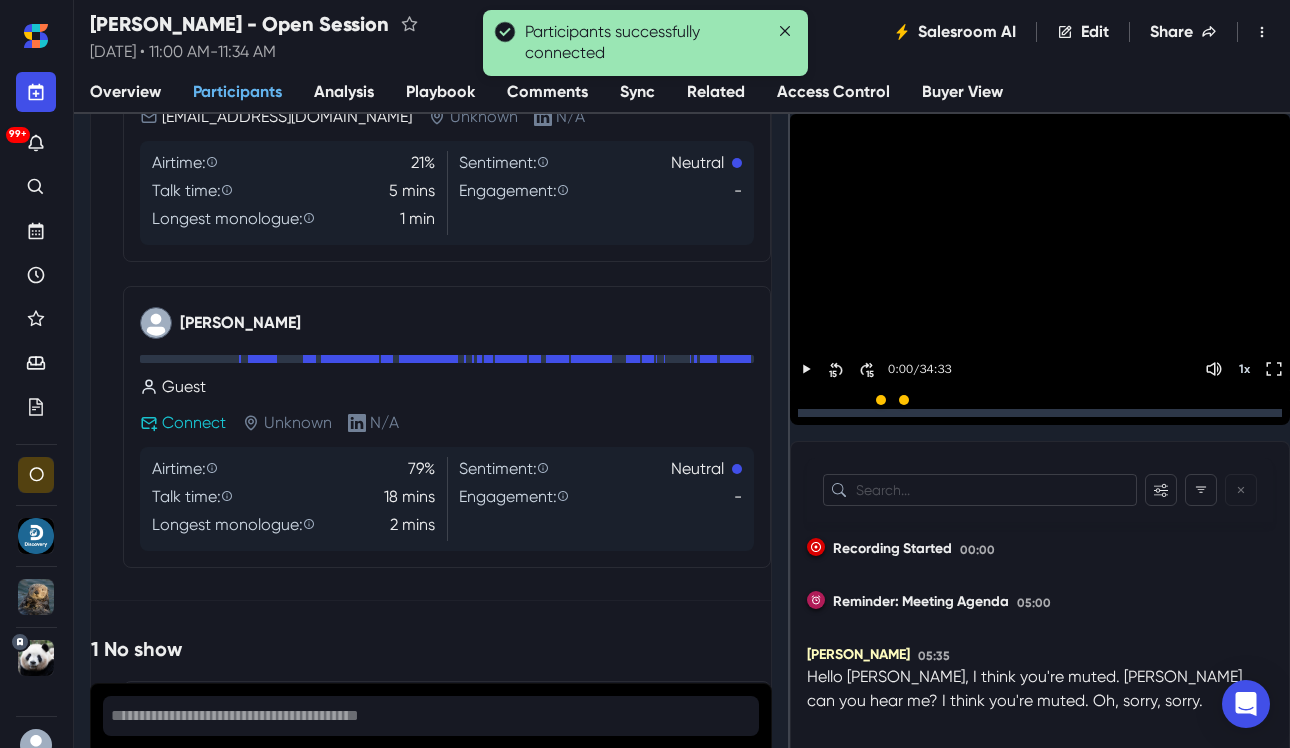 scroll, scrollTop: 263, scrollLeft: 0, axis: vertical 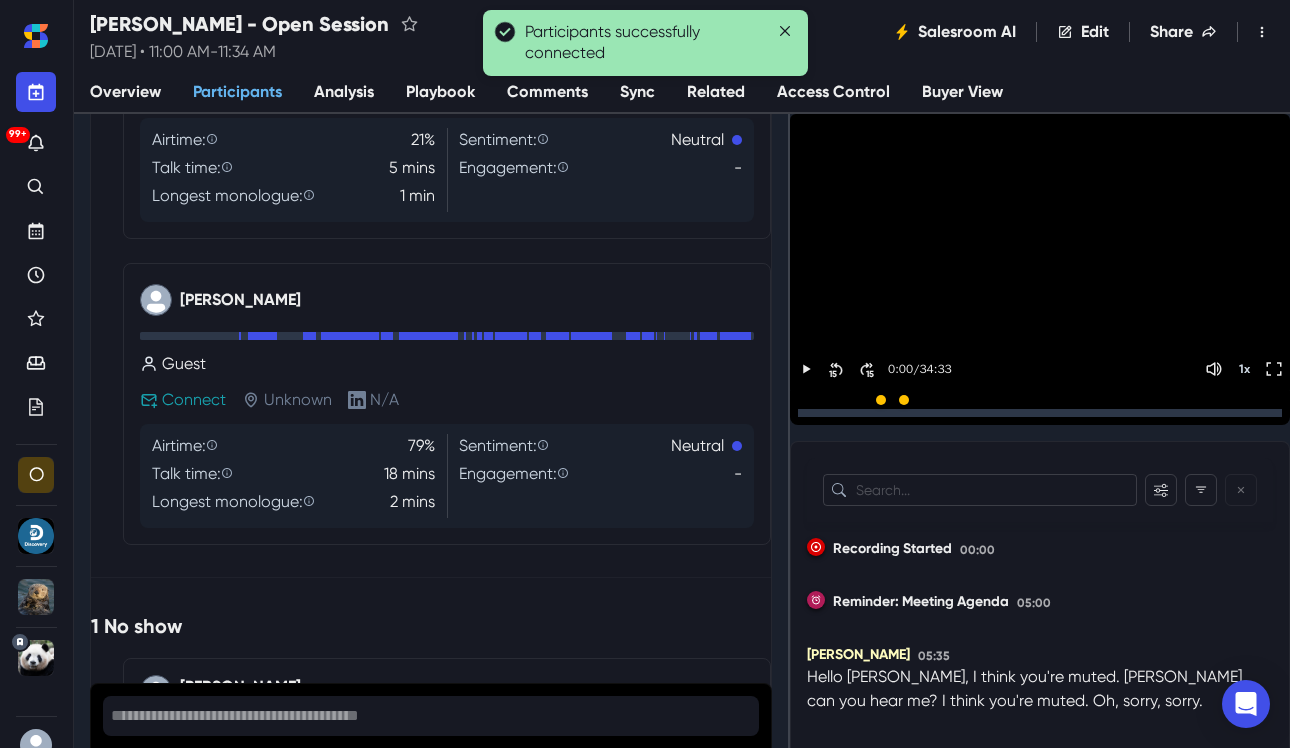 click on "Connect" at bounding box center [194, 400] 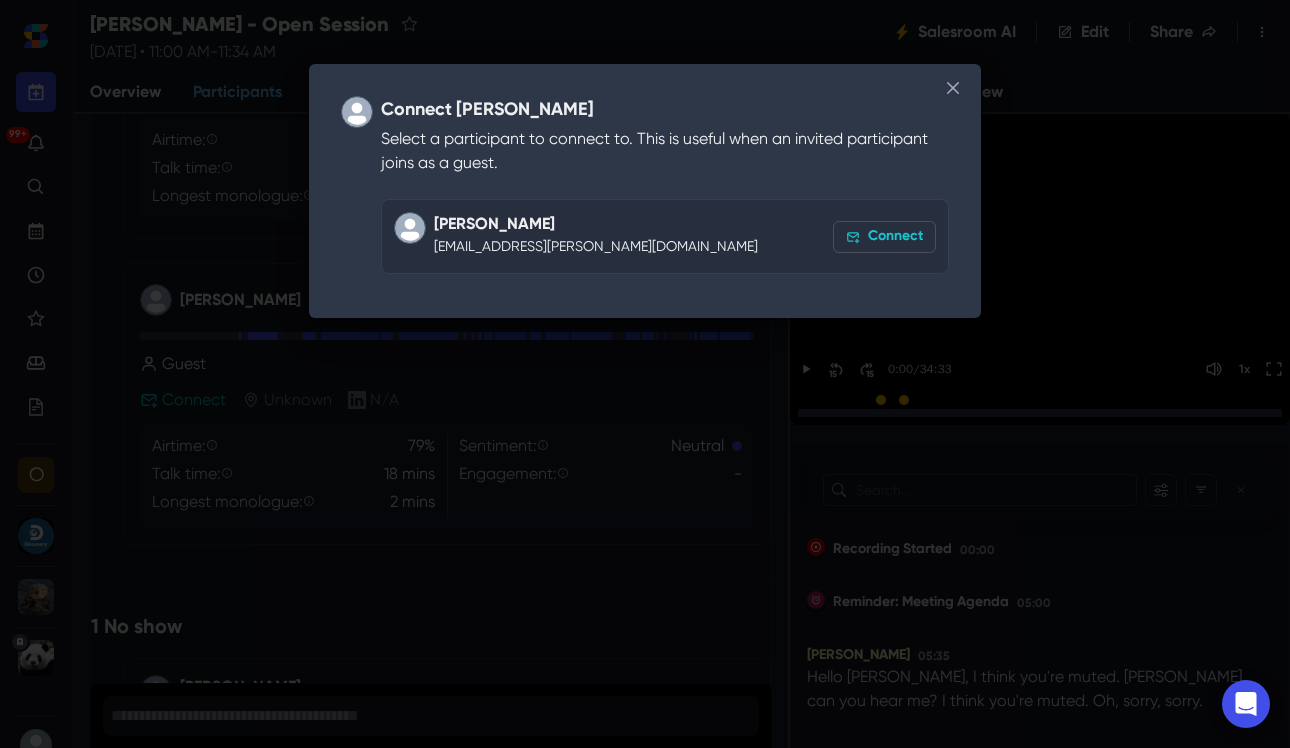 click on "Connect" at bounding box center [884, 237] 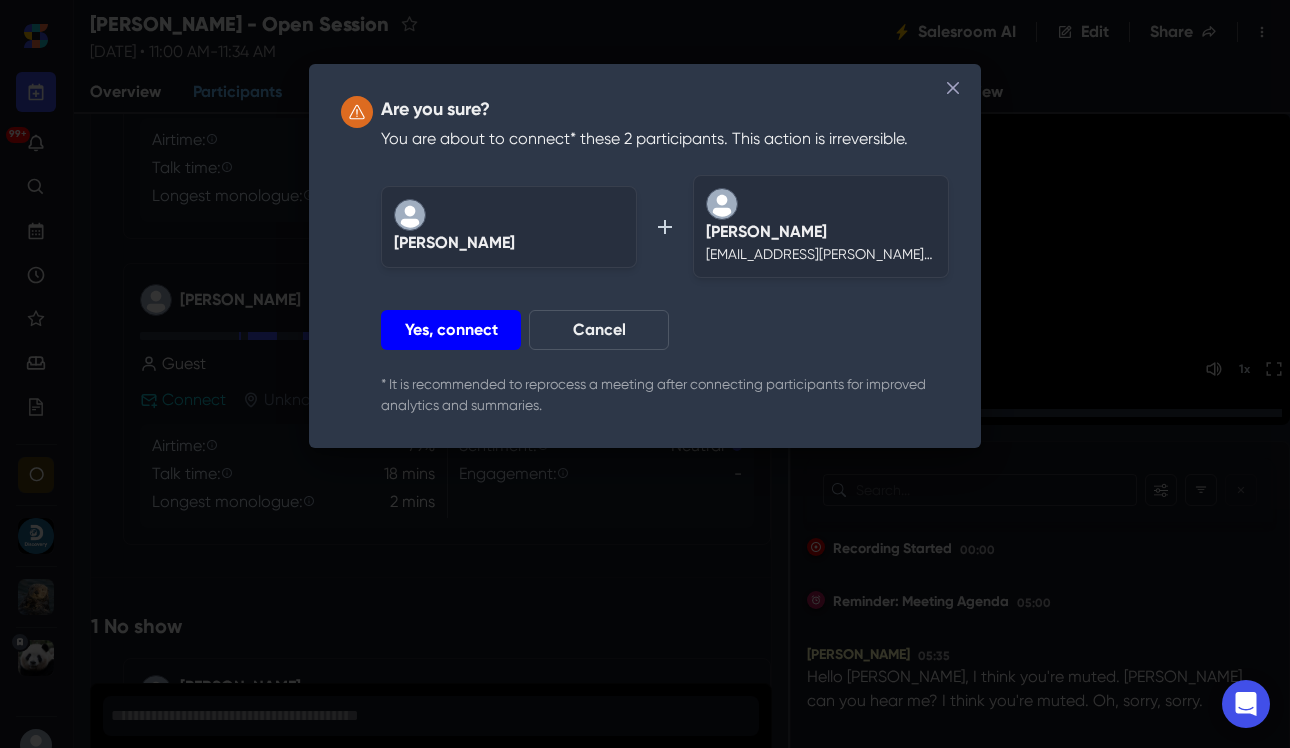 click on "Yes, connect" at bounding box center [451, 330] 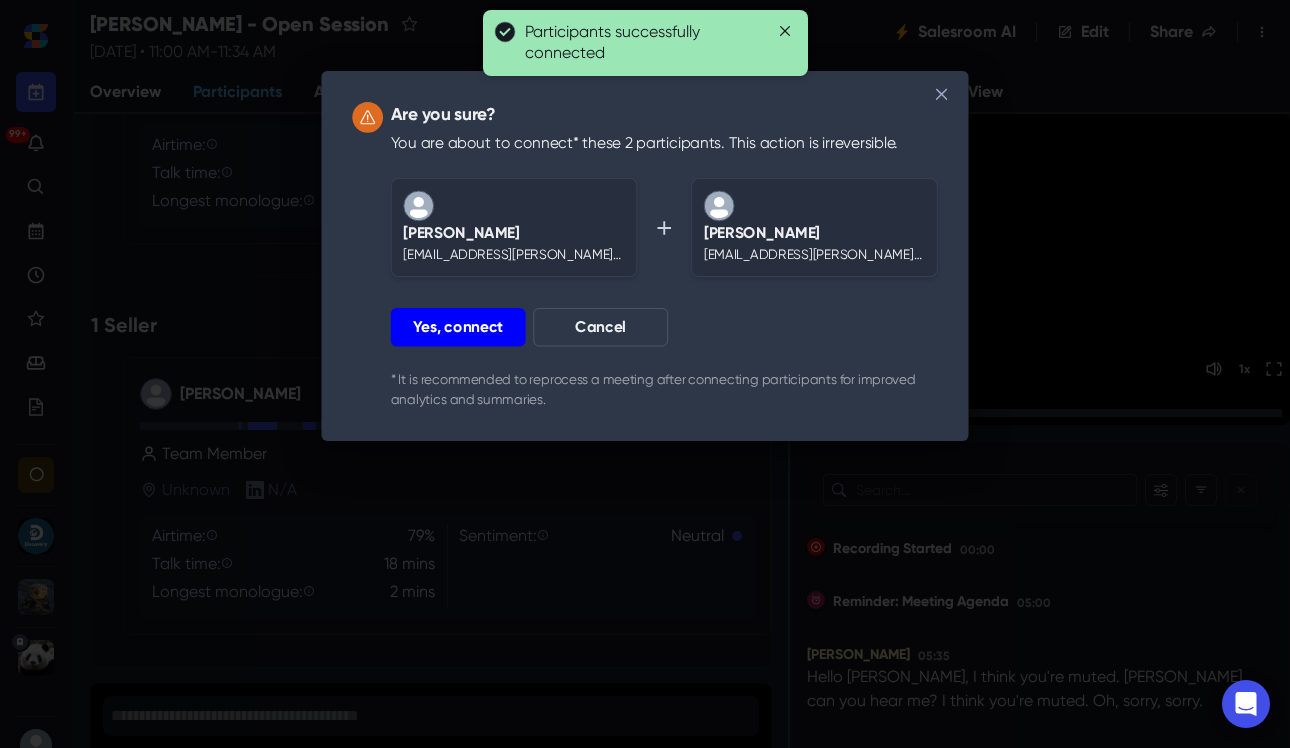 scroll, scrollTop: 194, scrollLeft: 0, axis: vertical 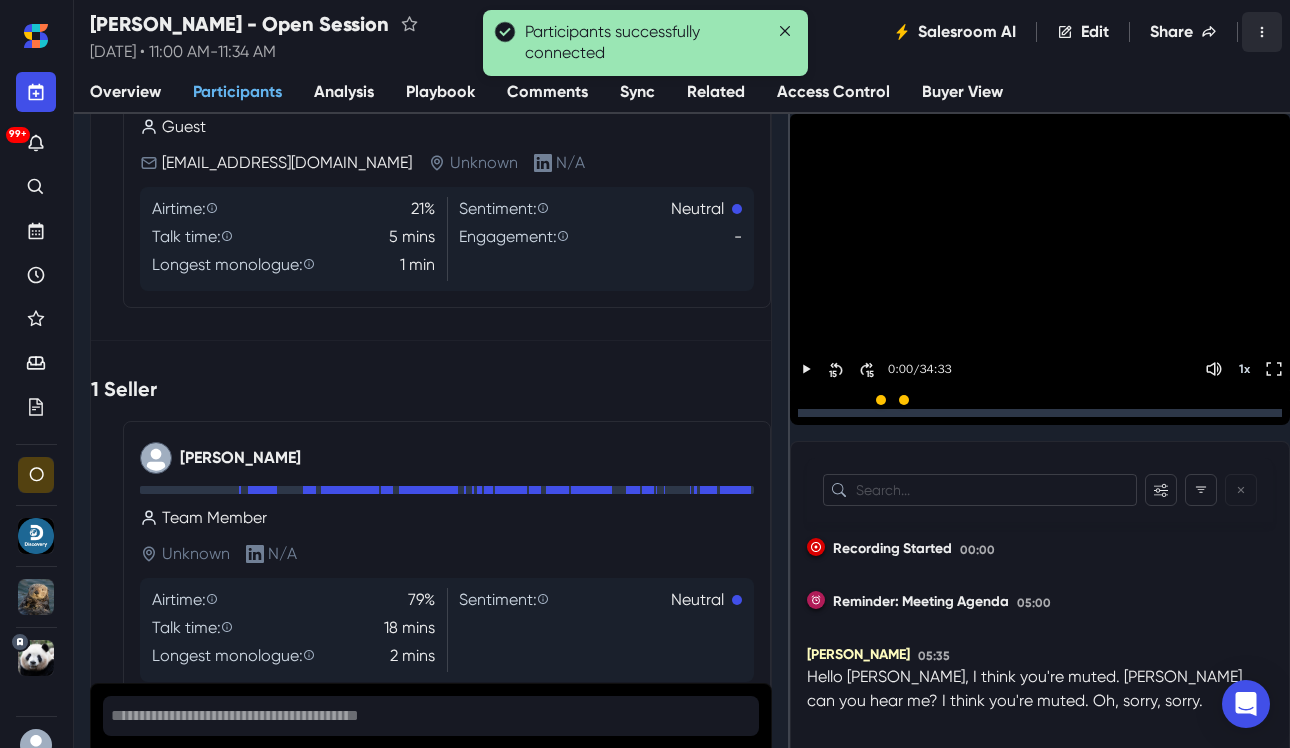 click 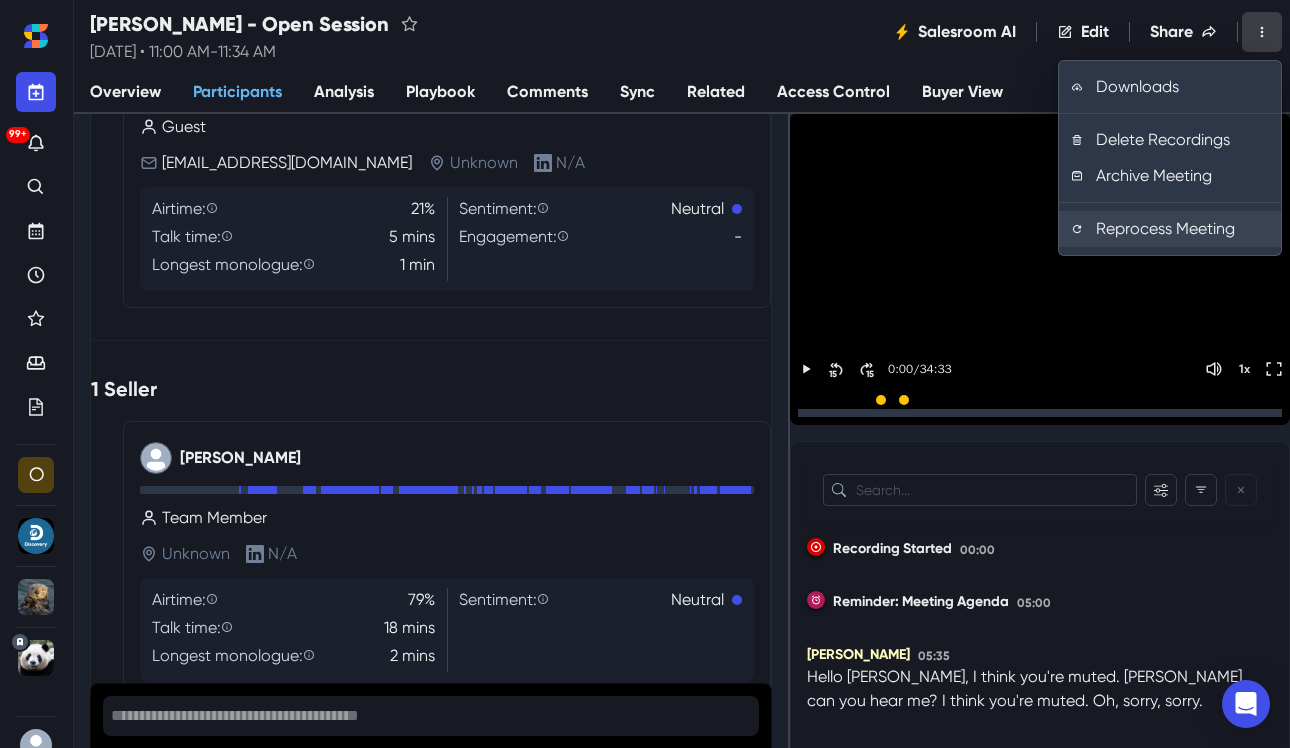 click on "Reprocess Meeting" at bounding box center [1170, 229] 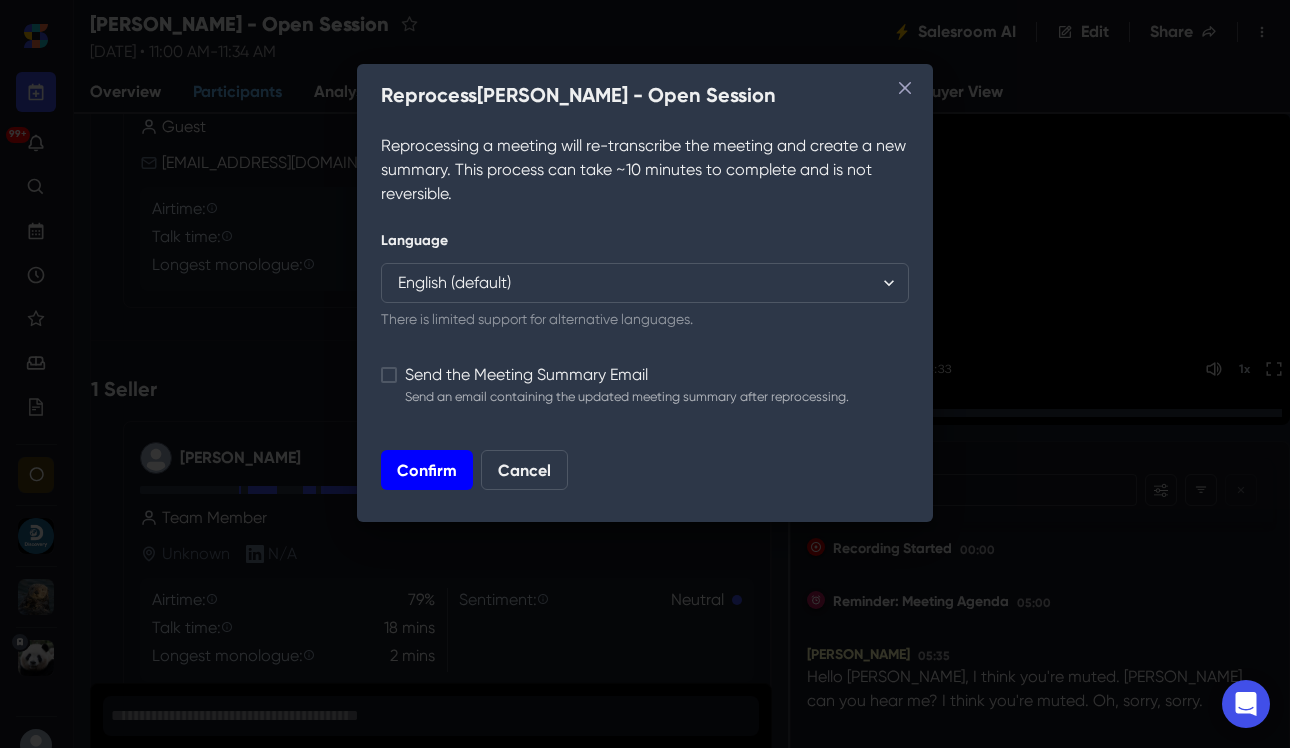 click on "Confirm" at bounding box center (427, 470) 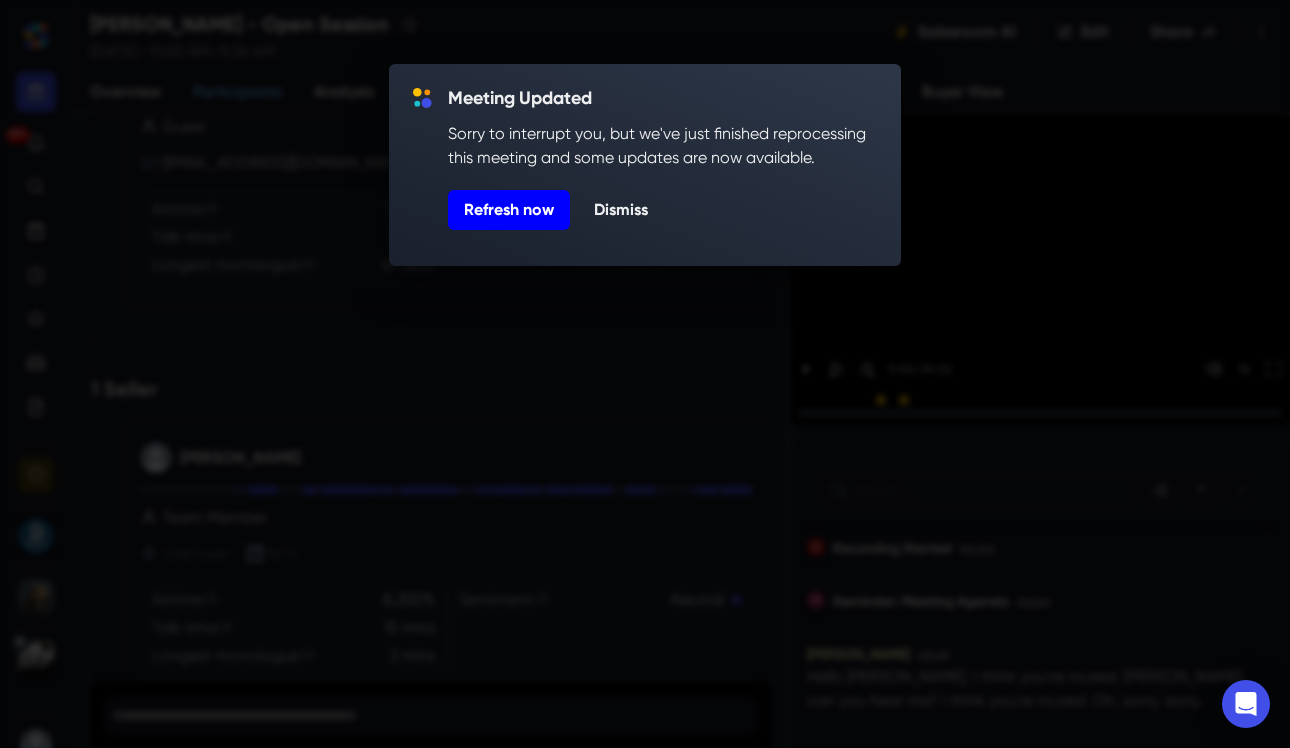click on "Refresh now" at bounding box center (509, 210) 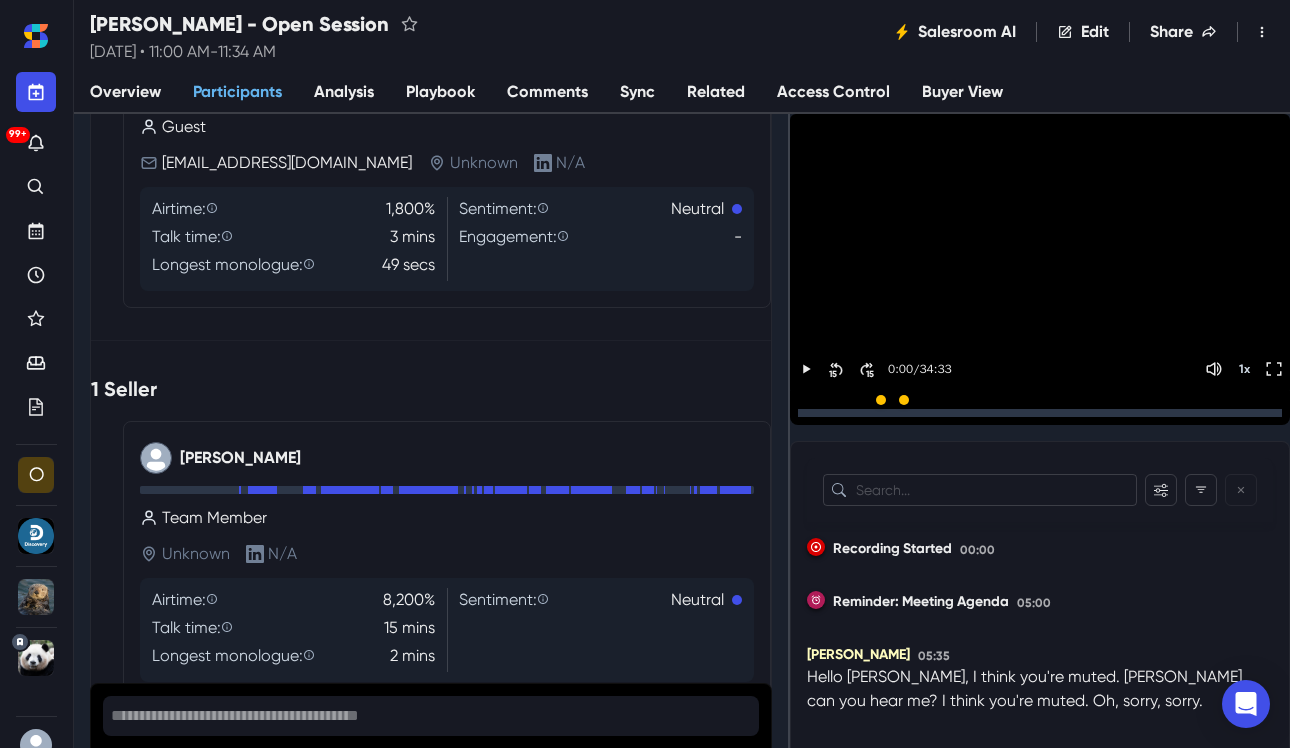 scroll, scrollTop: 0, scrollLeft: 0, axis: both 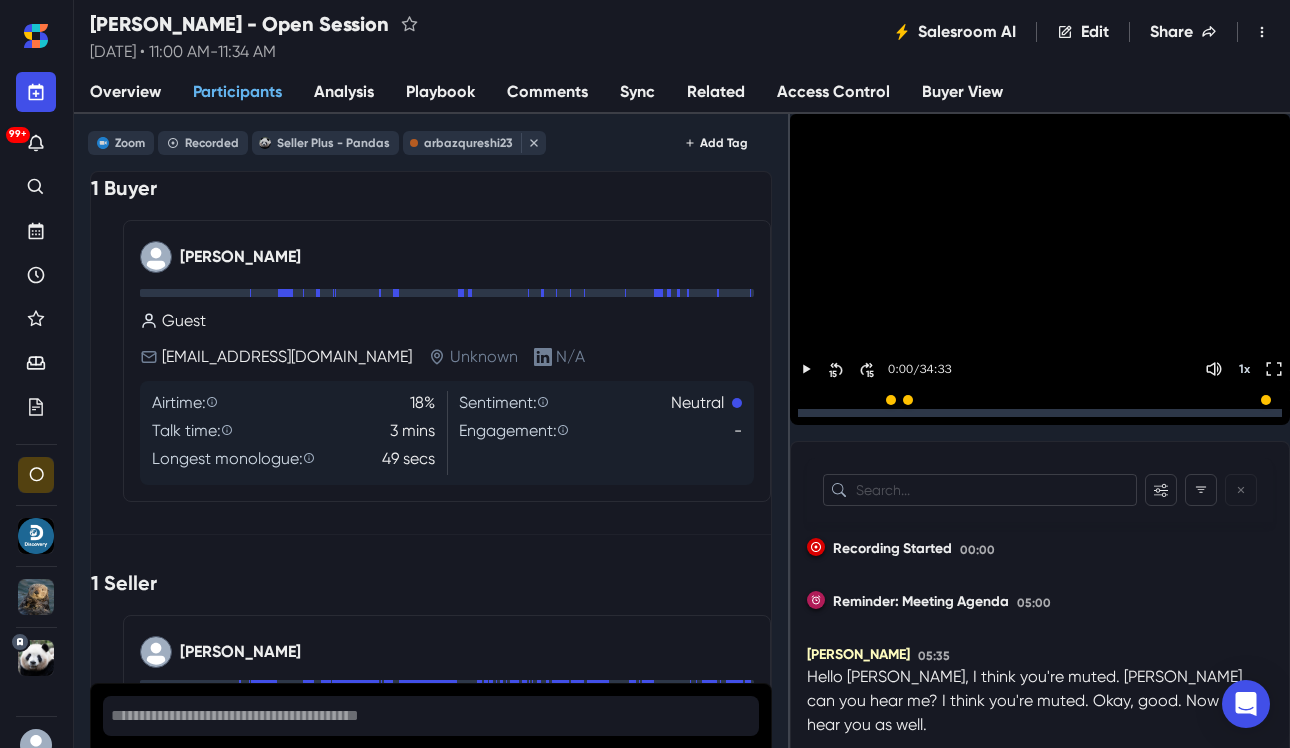 click on "Analysis" at bounding box center (344, 92) 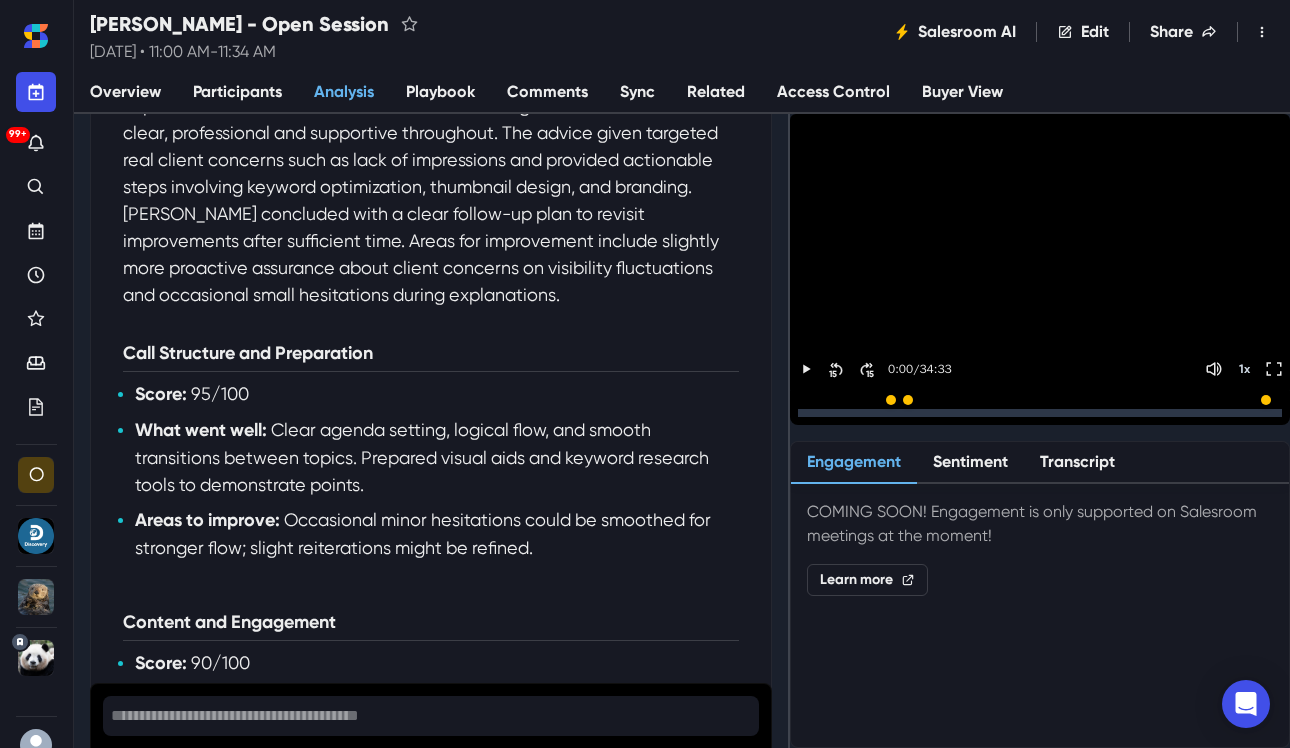 scroll, scrollTop: 0, scrollLeft: 0, axis: both 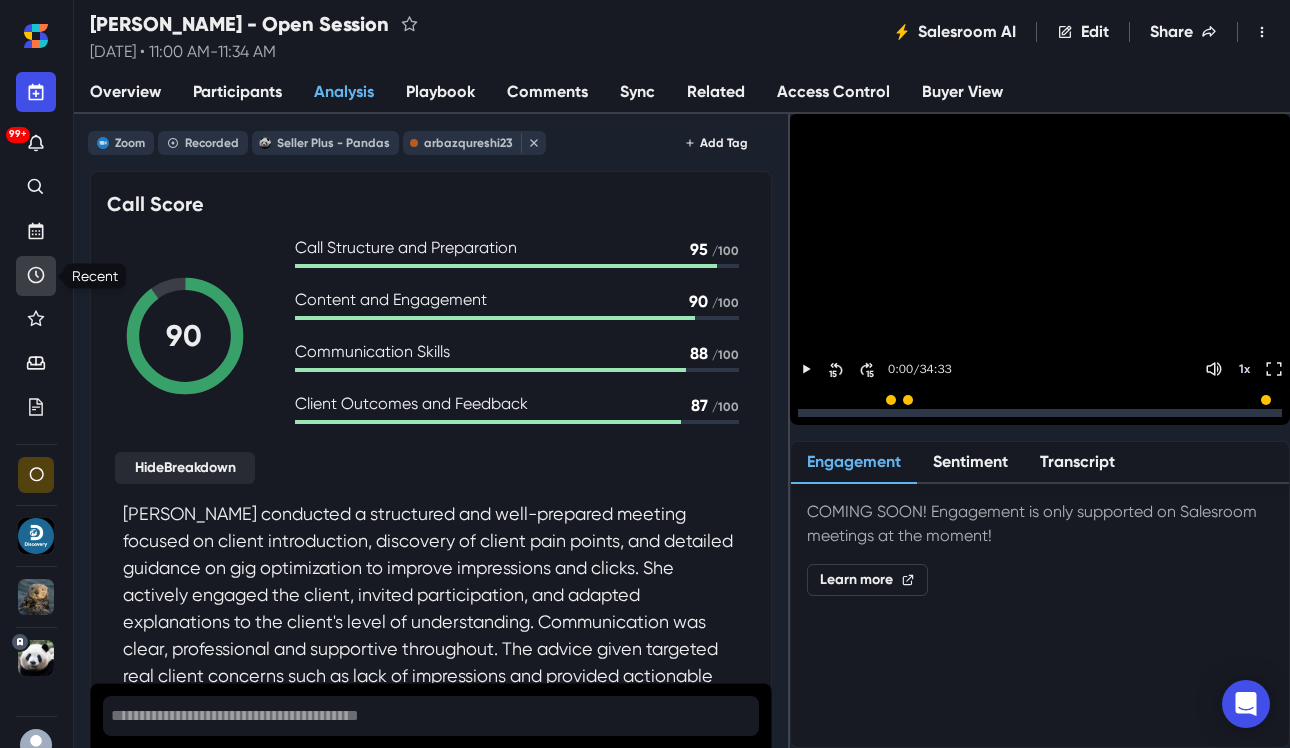 click 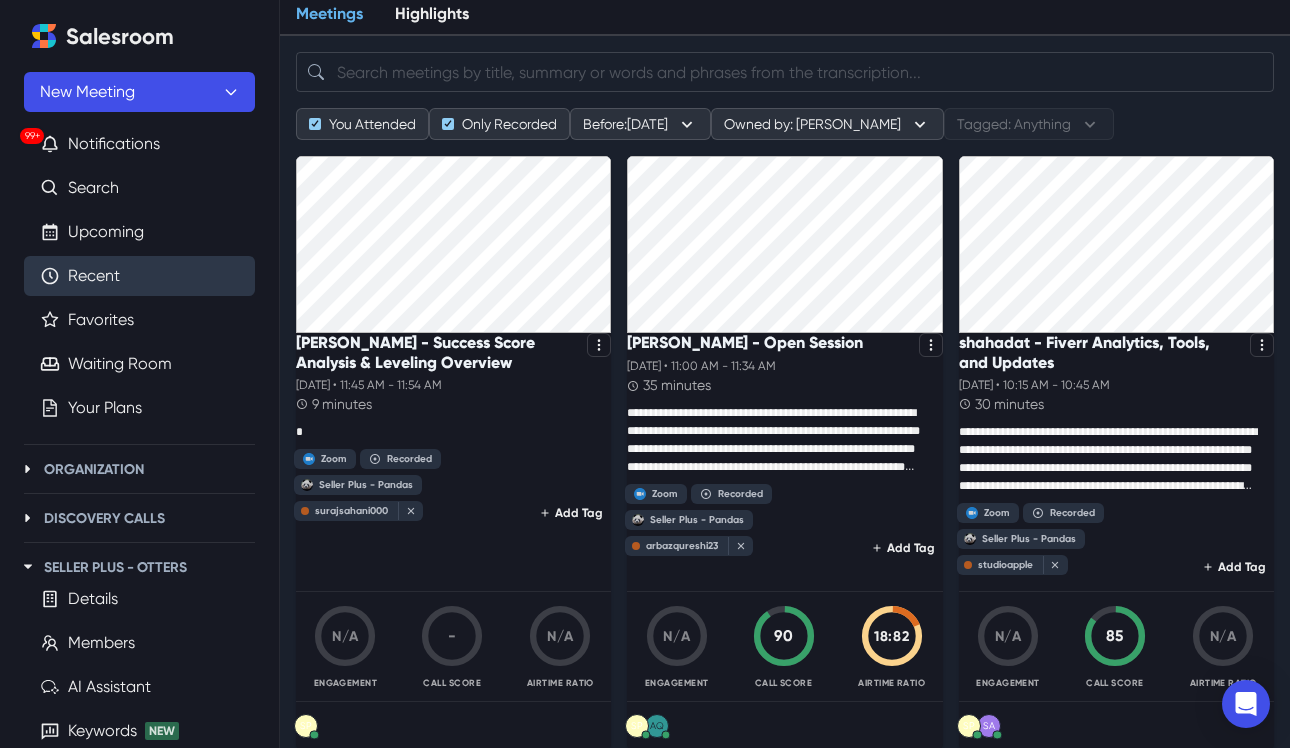 scroll, scrollTop: 120, scrollLeft: 0, axis: vertical 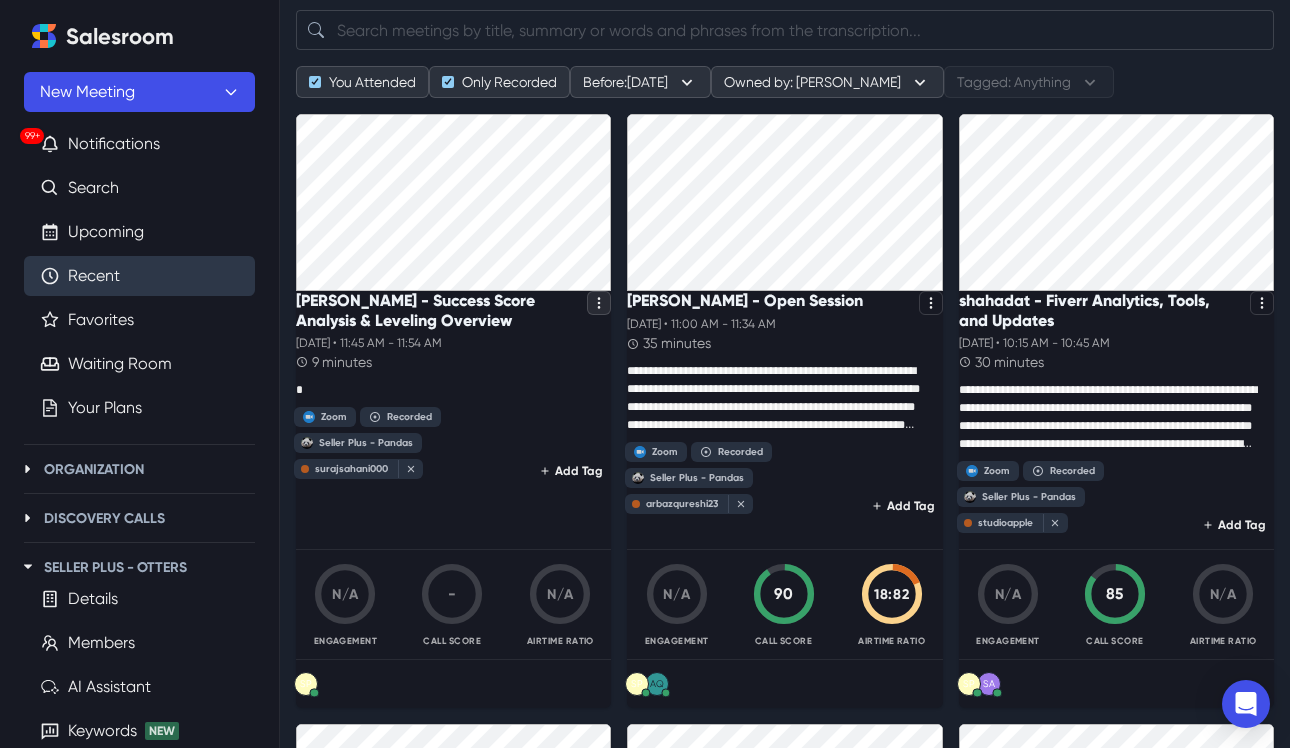 click 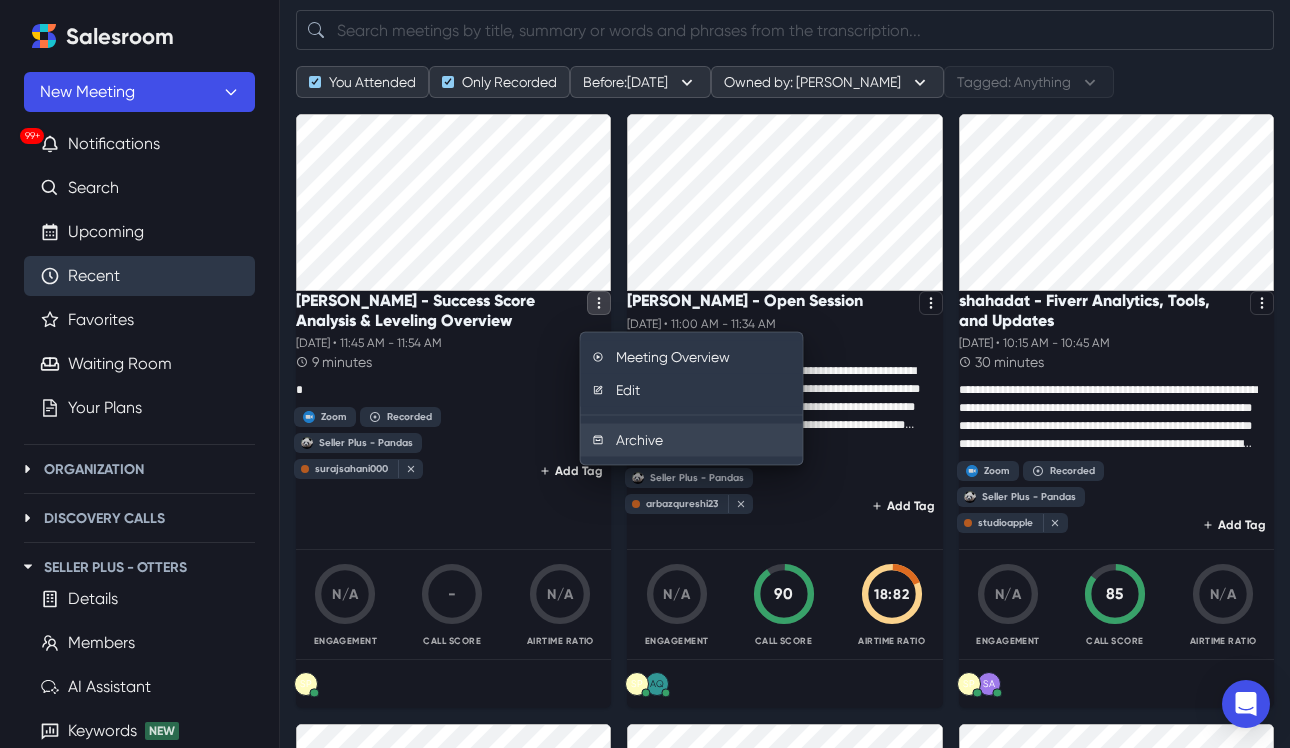 click on "Archive" at bounding box center [692, 440] 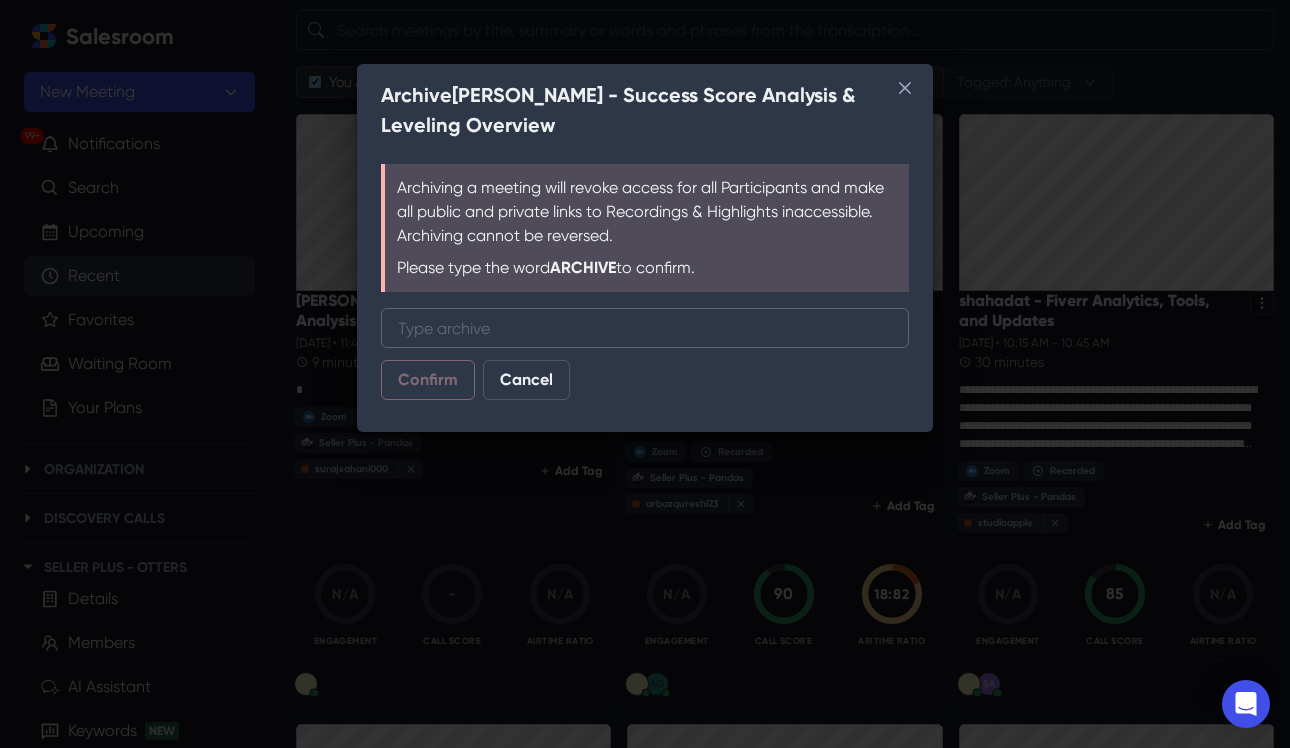 click on "Type "archive"" at bounding box center [645, 328] 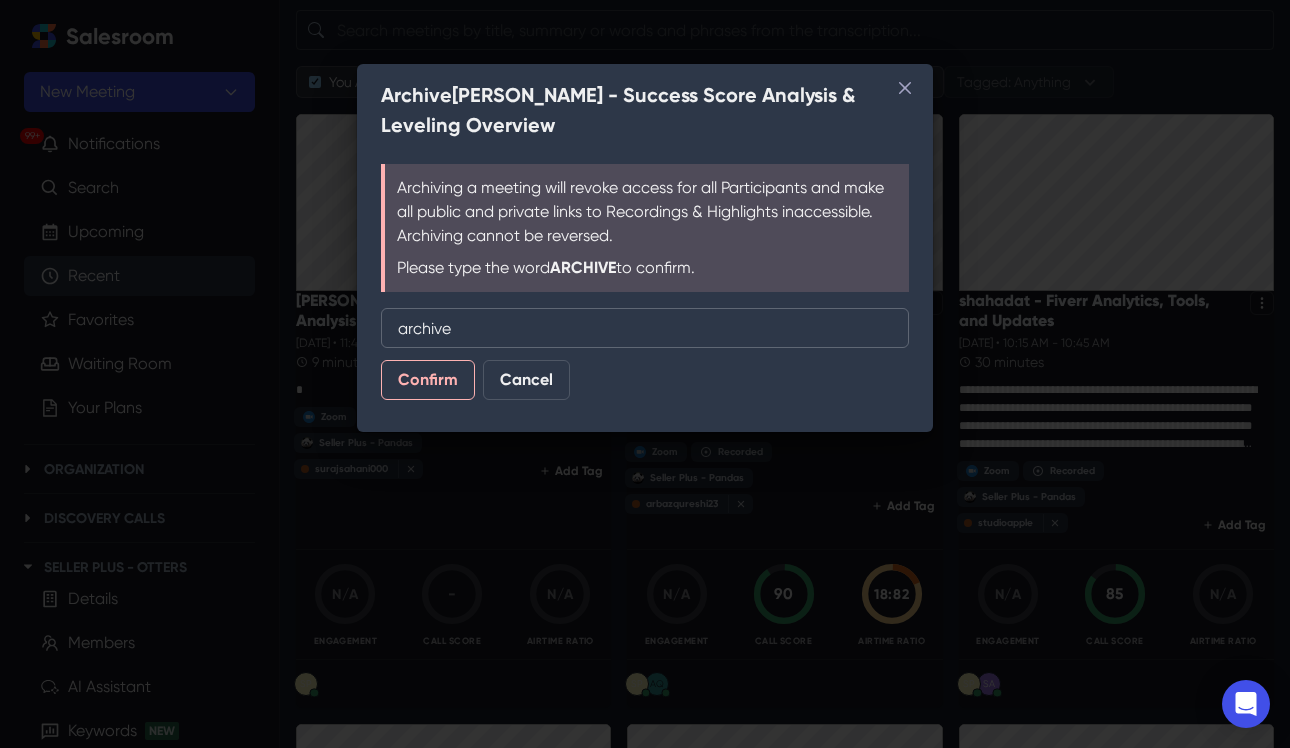 type on "archive" 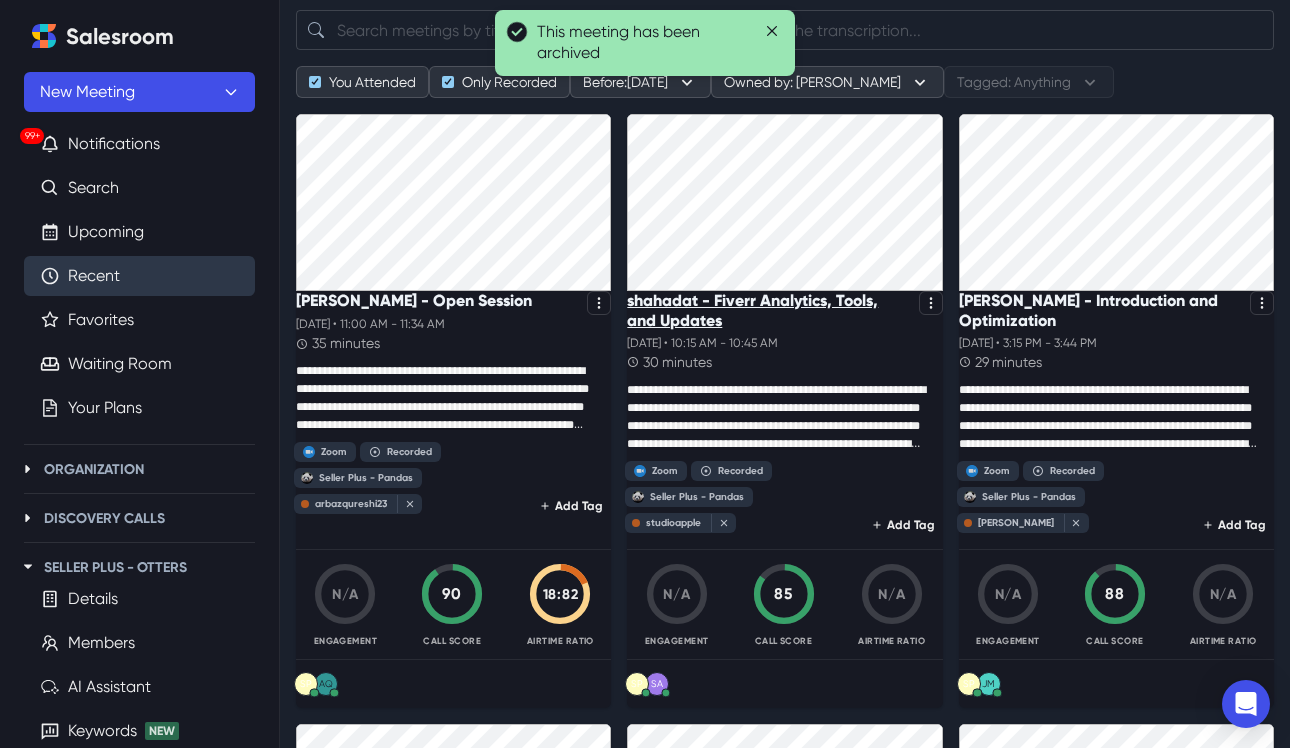 click on "shahadat - Fiverr Analytics, Tools, and Updates" at bounding box center [768, 310] 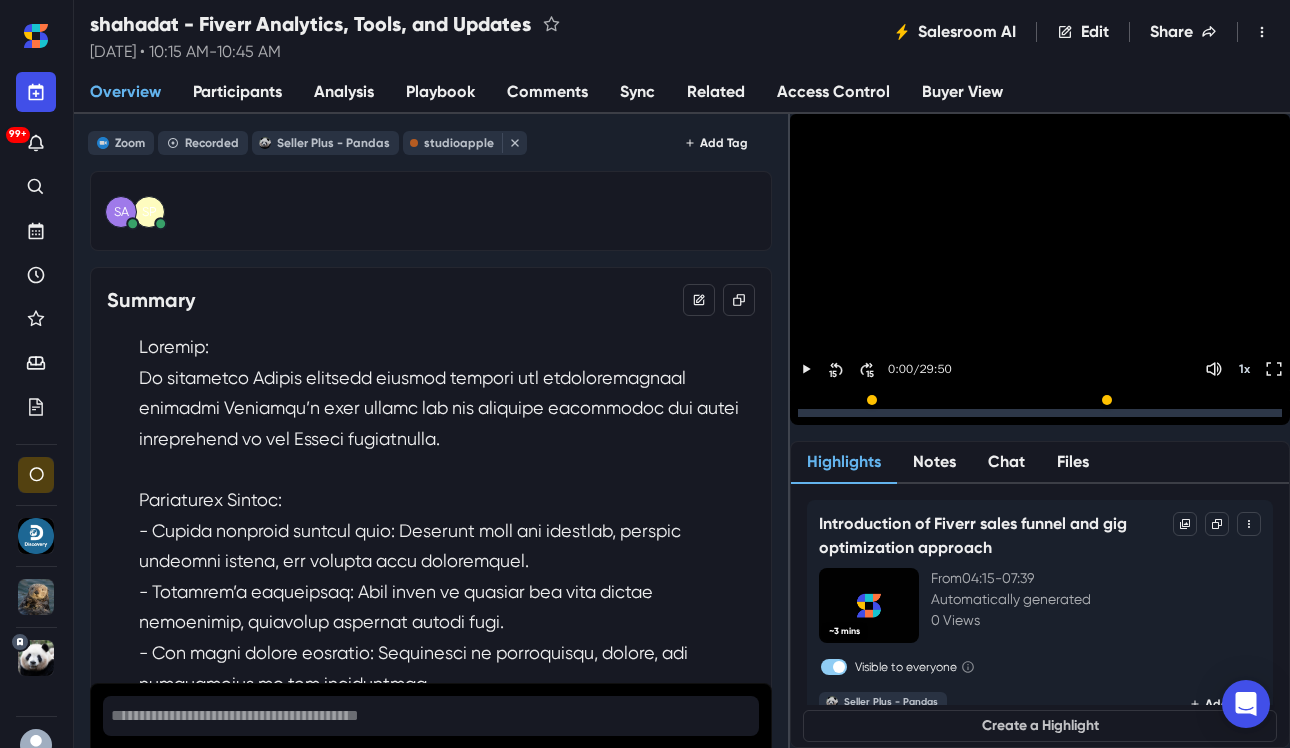 click on "Analysis" at bounding box center [344, 92] 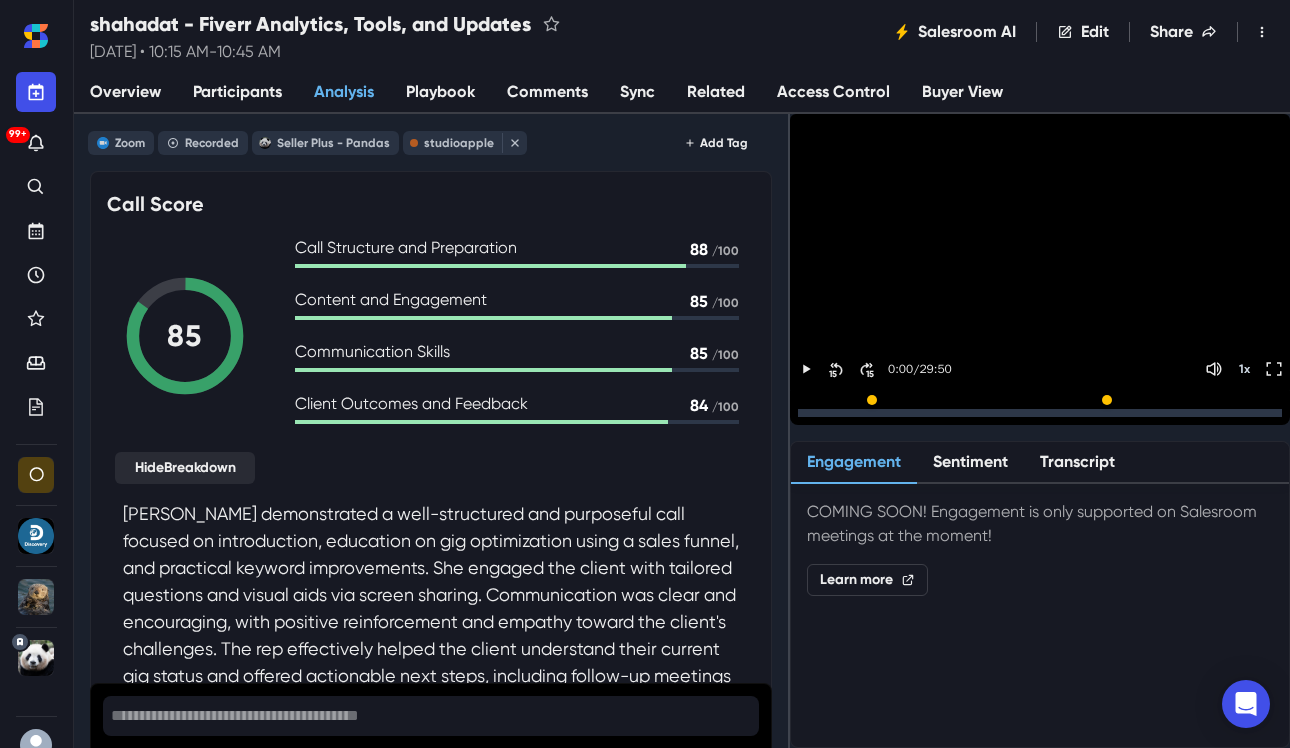 scroll, scrollTop: 1, scrollLeft: 0, axis: vertical 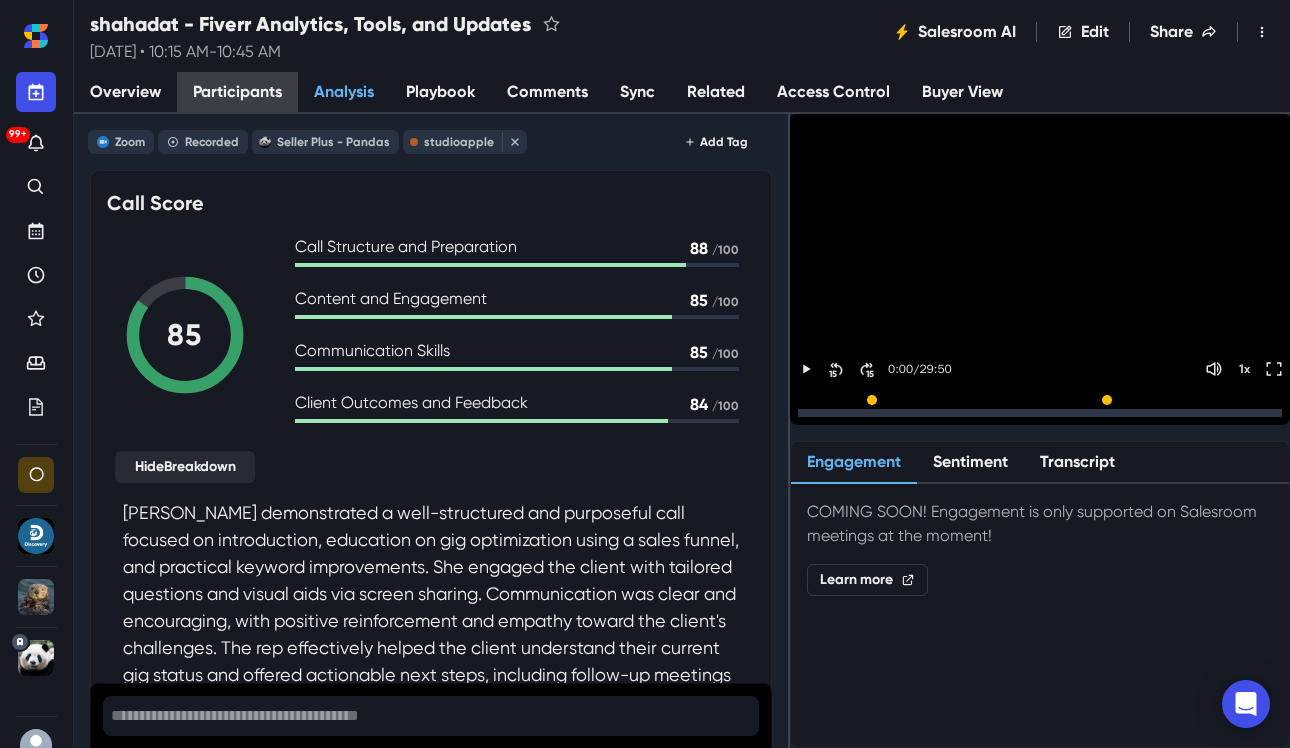 click on "Participants" at bounding box center (237, 92) 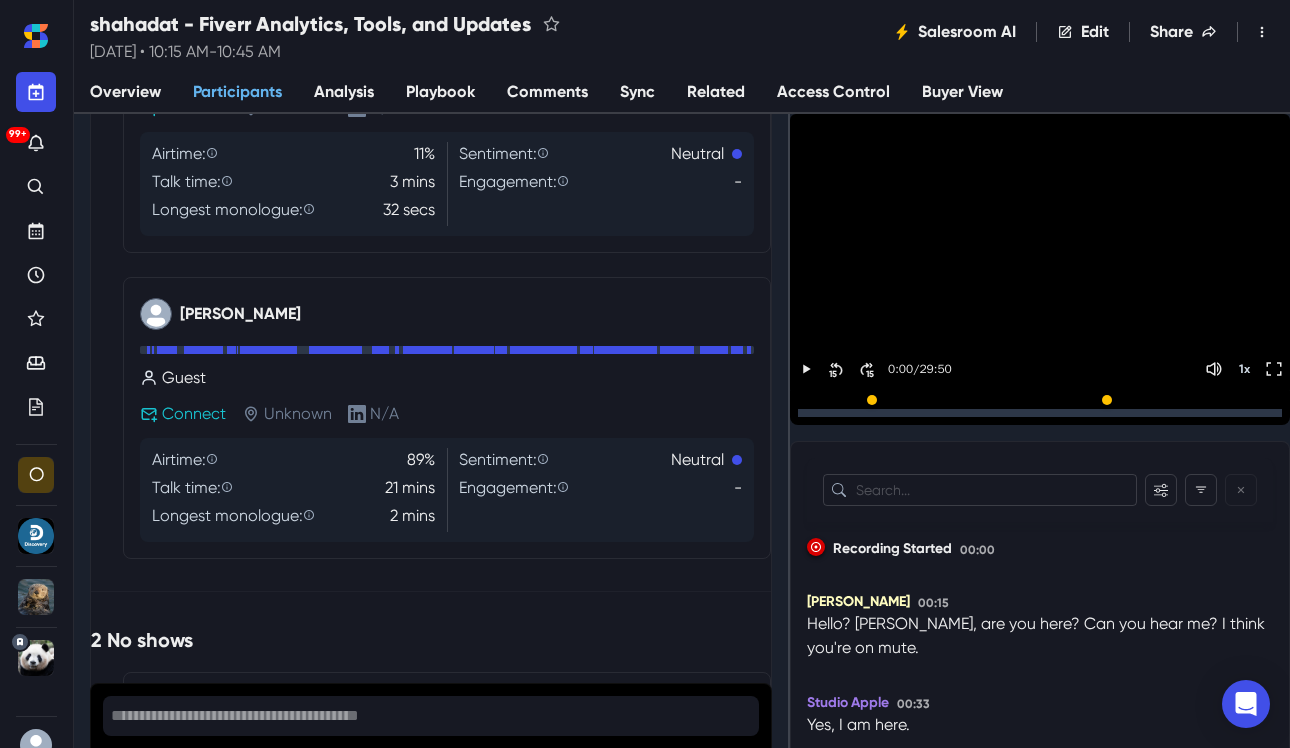 scroll, scrollTop: 0, scrollLeft: 0, axis: both 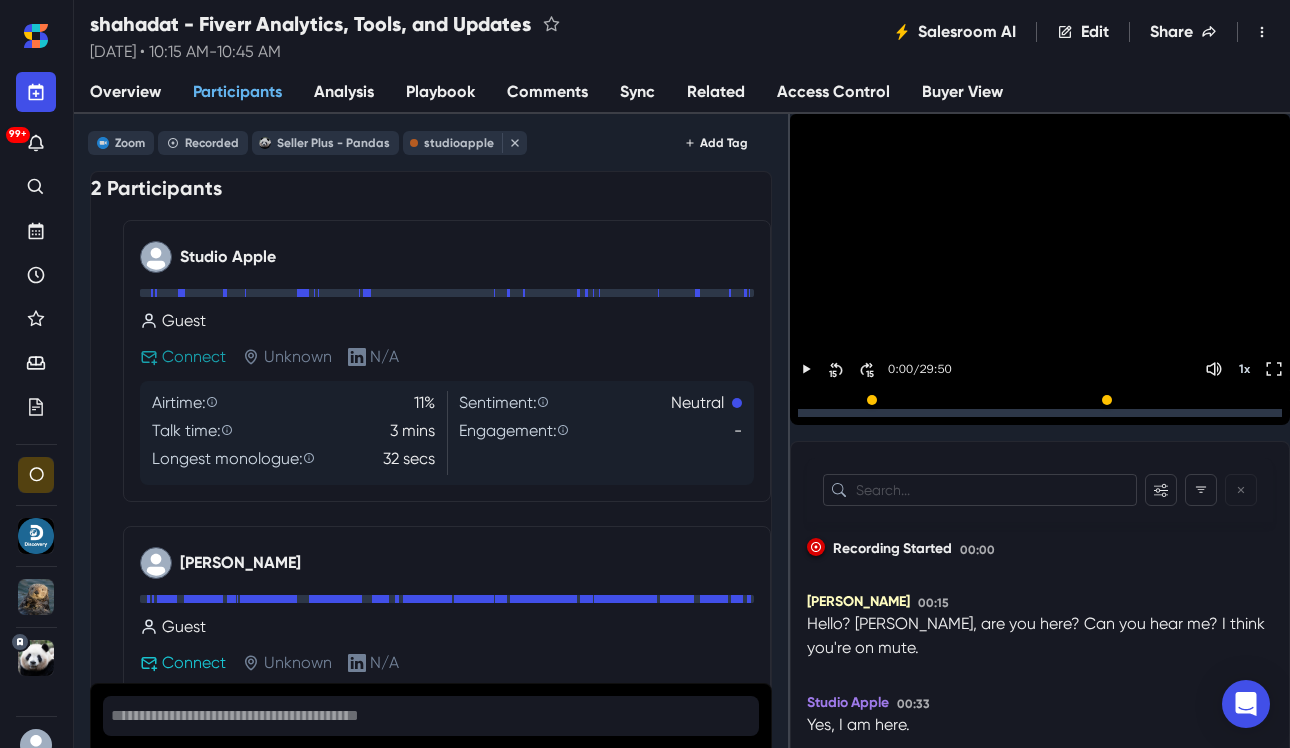 click on "Connect" at bounding box center [194, 357] 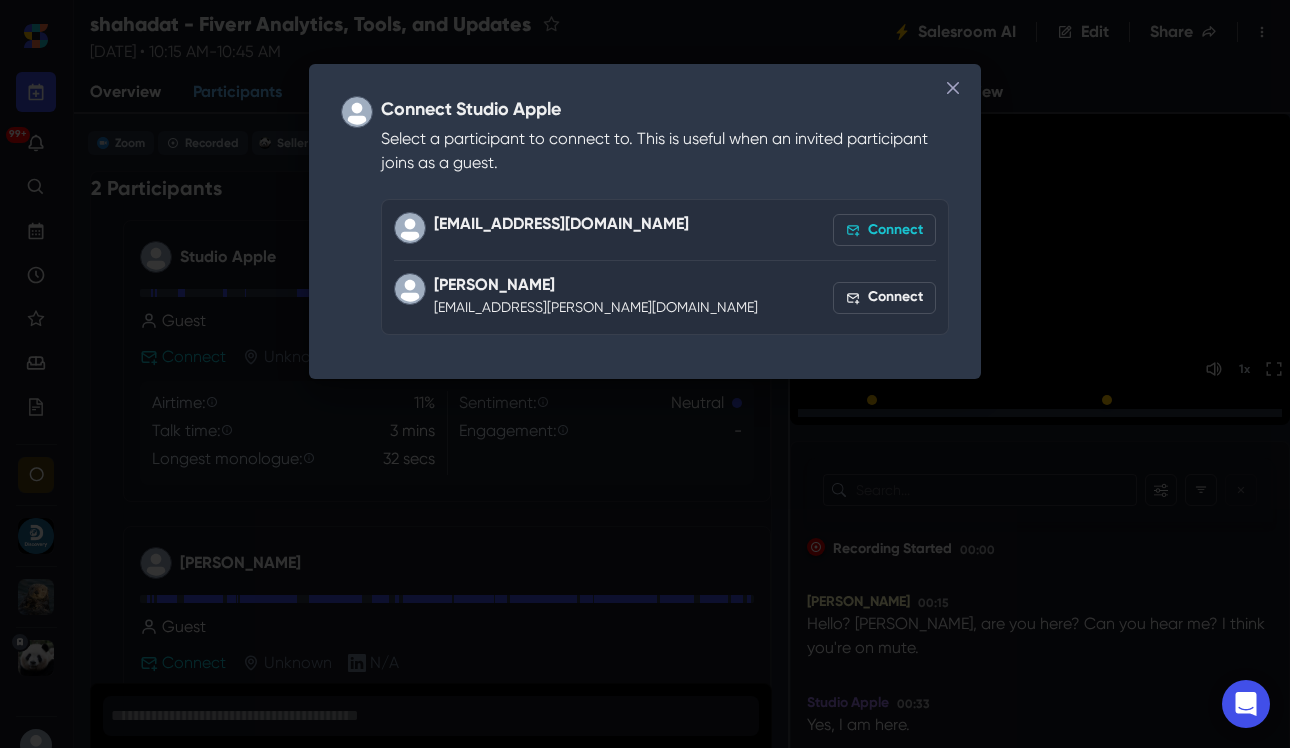 click on "Connect" at bounding box center [884, 230] 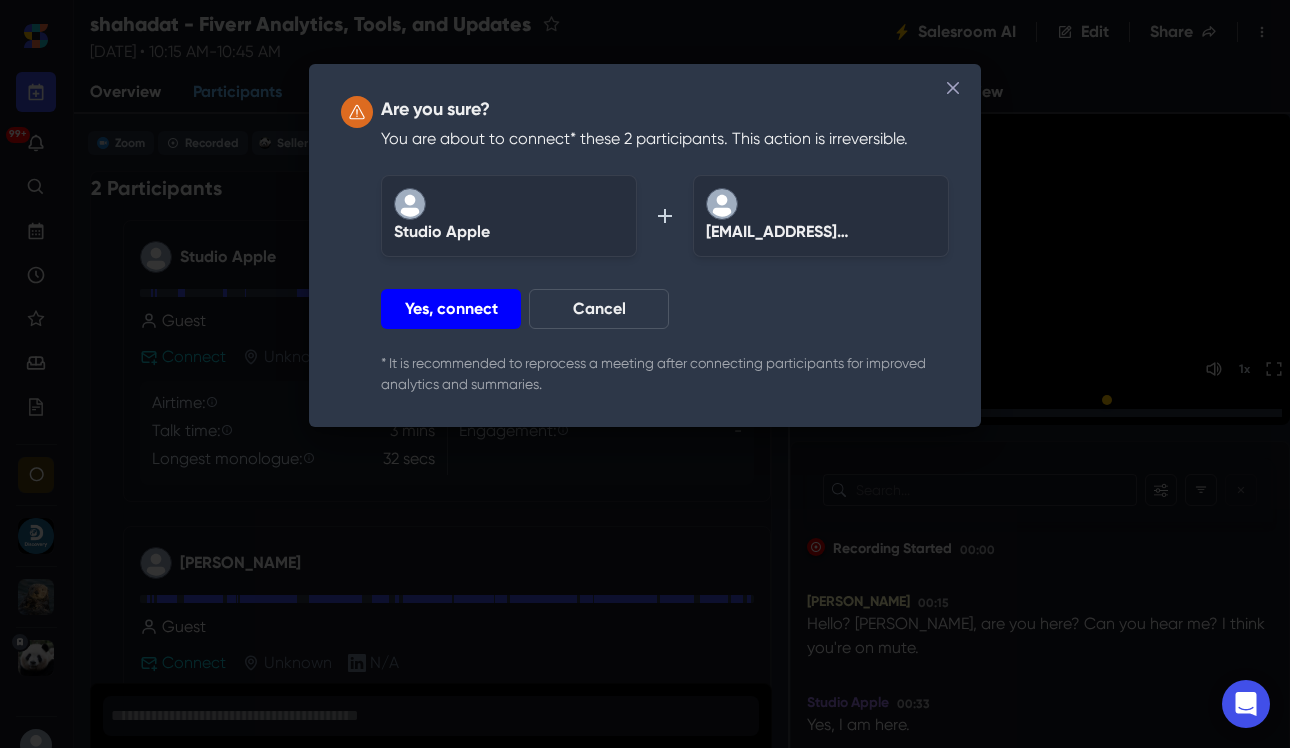 click on "Yes, connect" at bounding box center [451, 309] 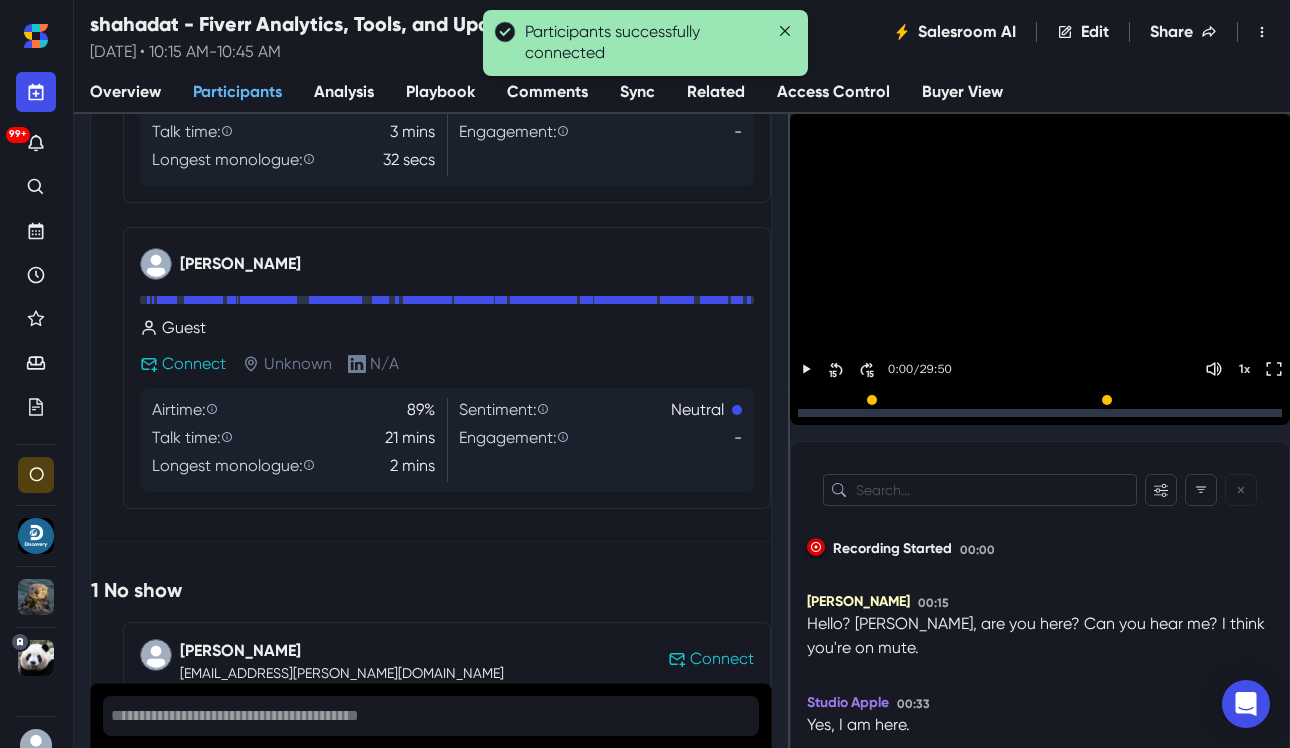 scroll, scrollTop: 302, scrollLeft: 0, axis: vertical 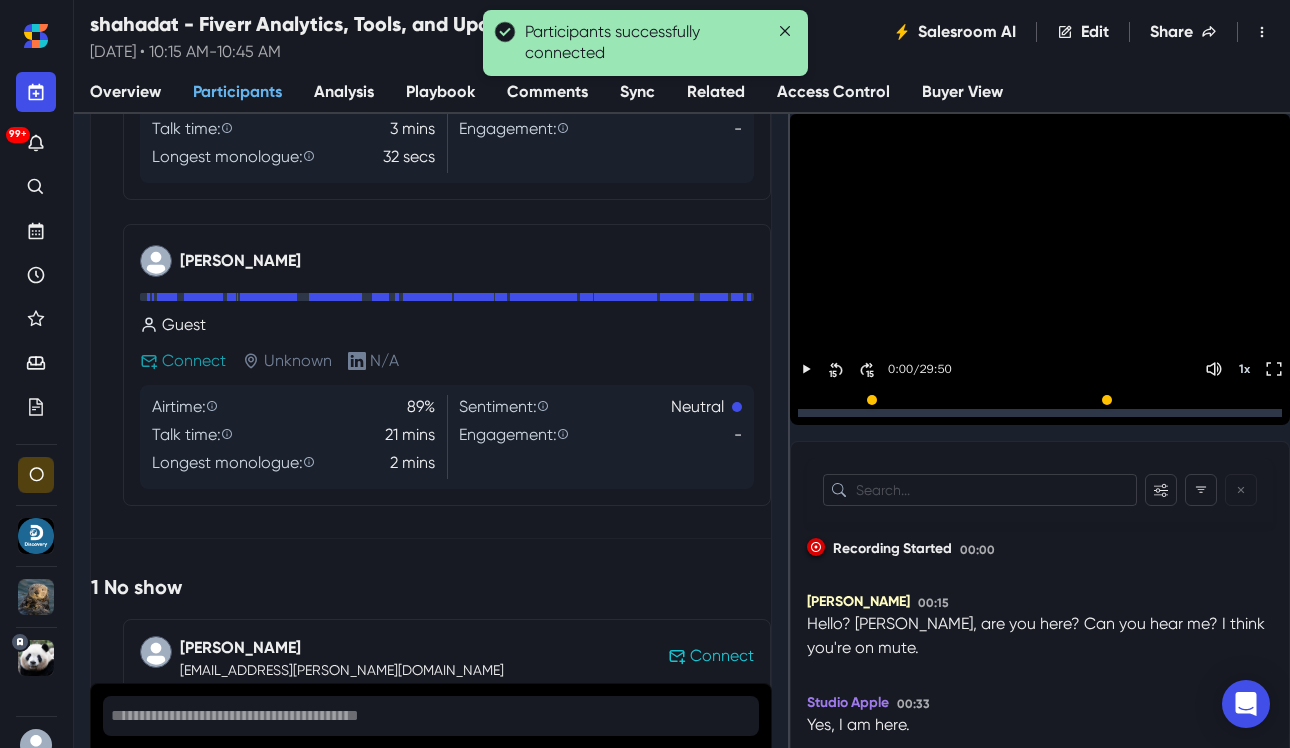 click on "Connect" at bounding box center [194, 361] 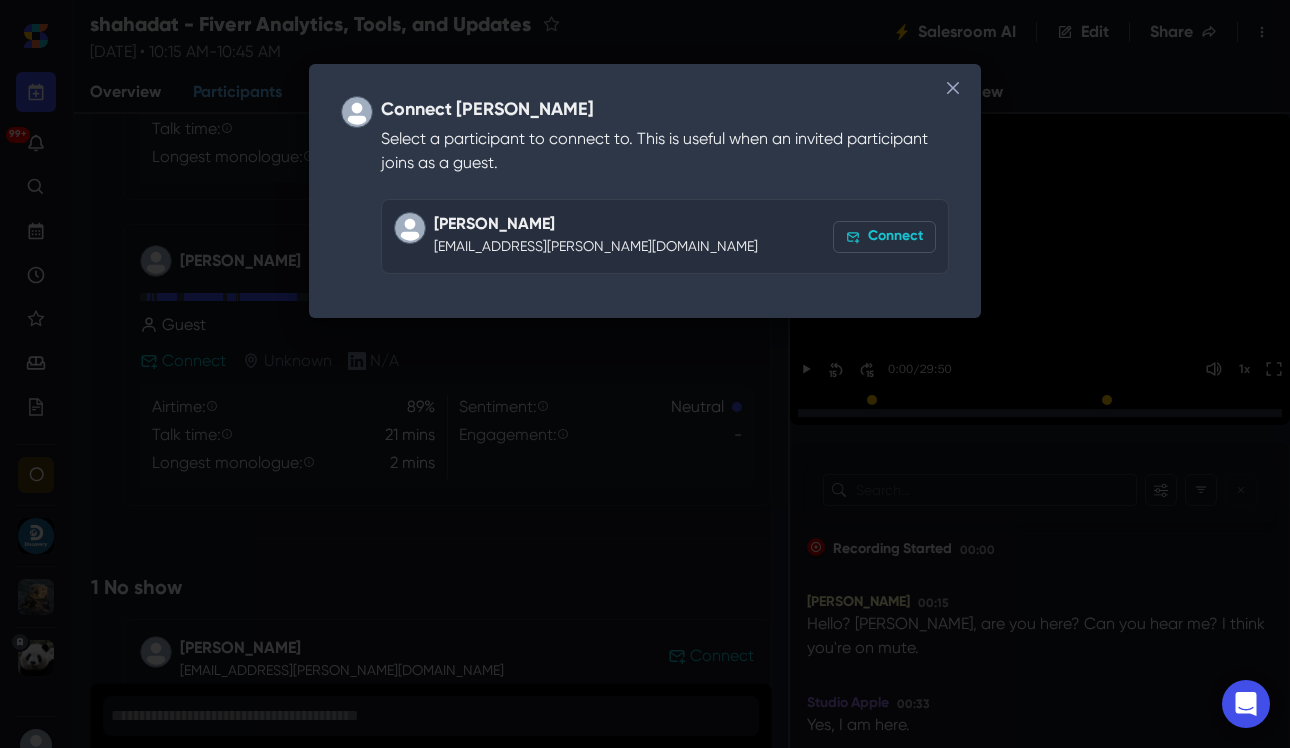 click on "Connect" at bounding box center (884, 237) 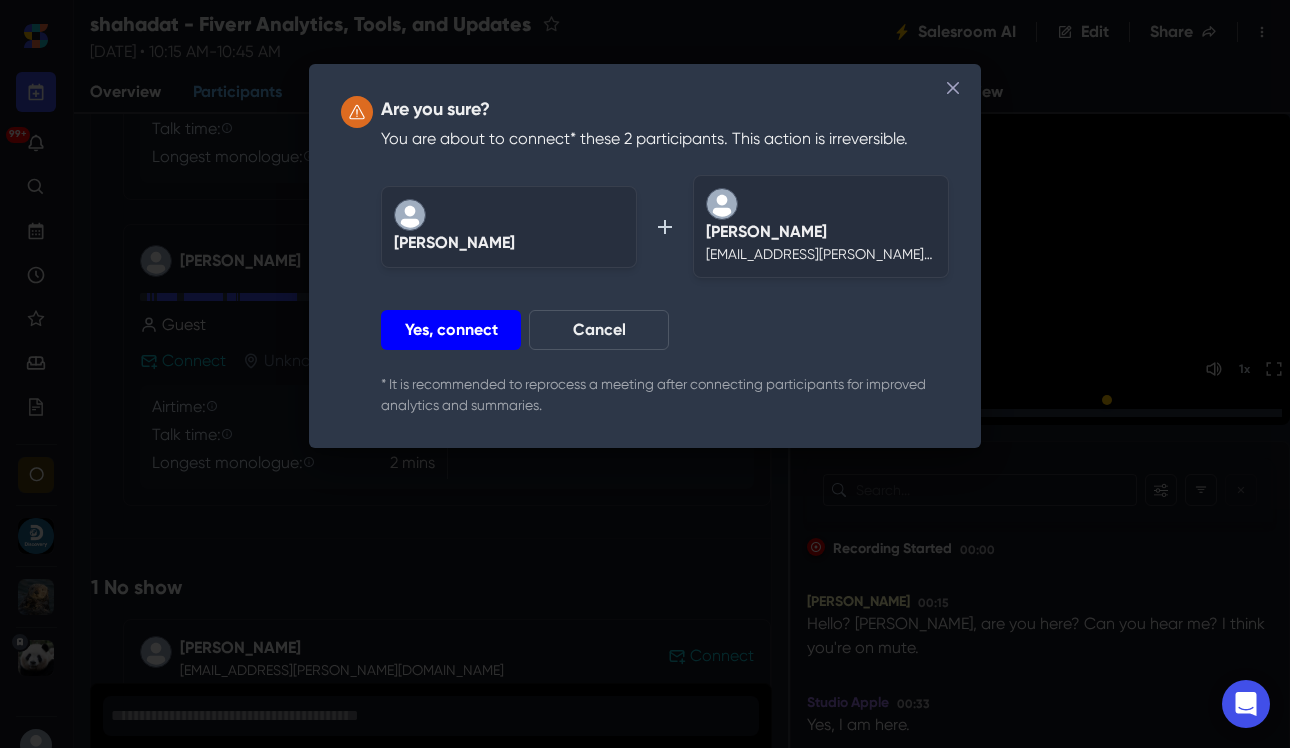 click on "Yes, connect" at bounding box center [451, 330] 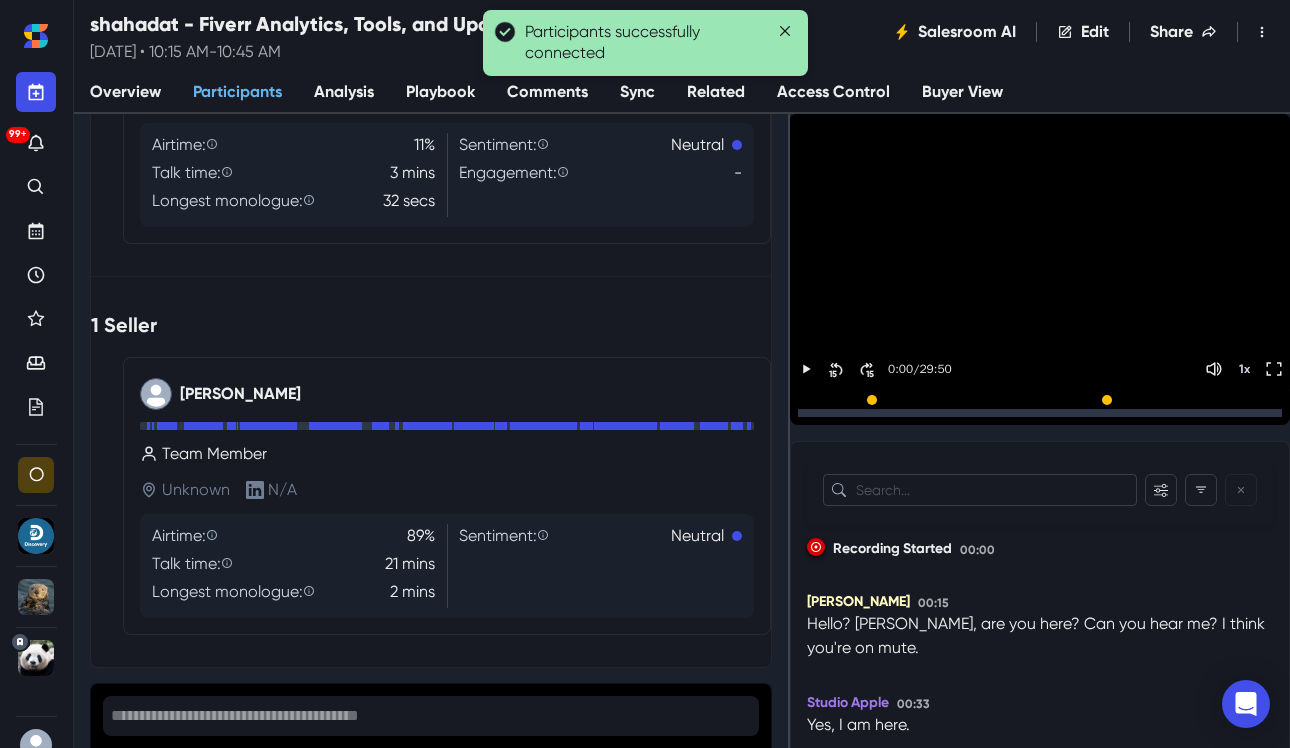 scroll, scrollTop: 0, scrollLeft: 0, axis: both 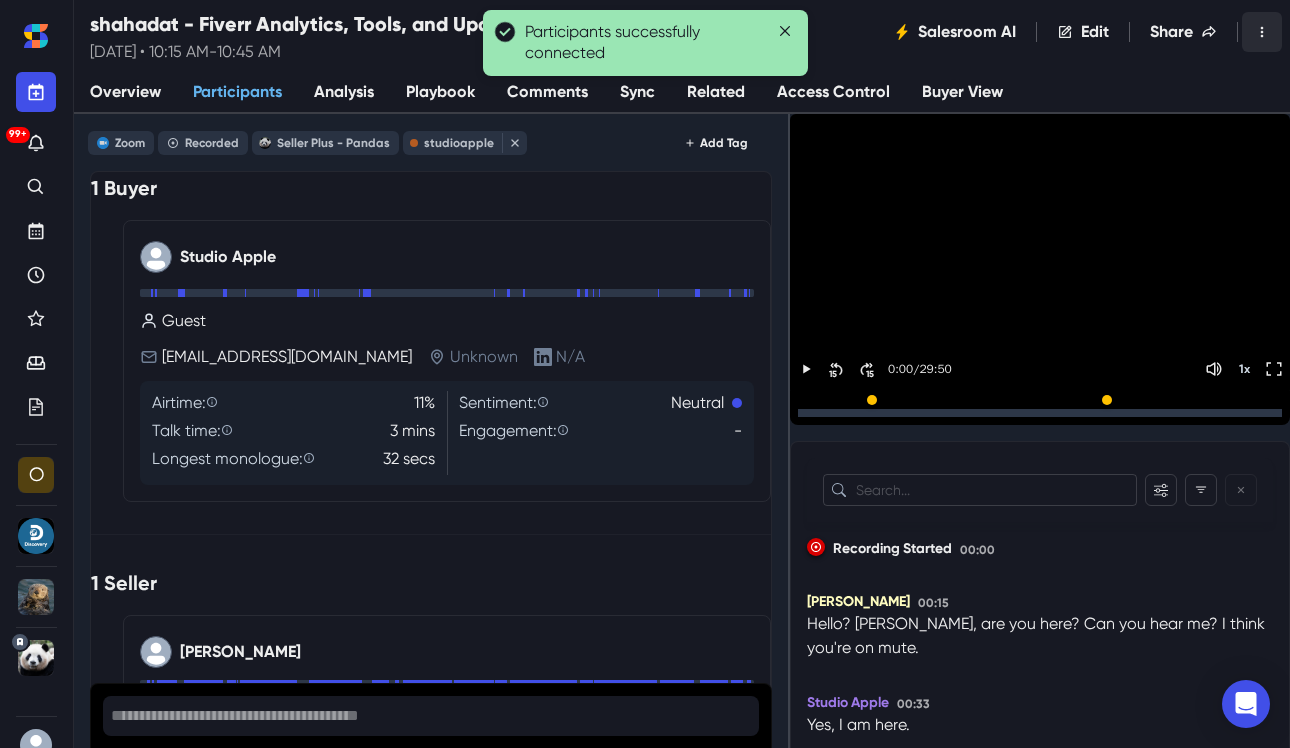 click 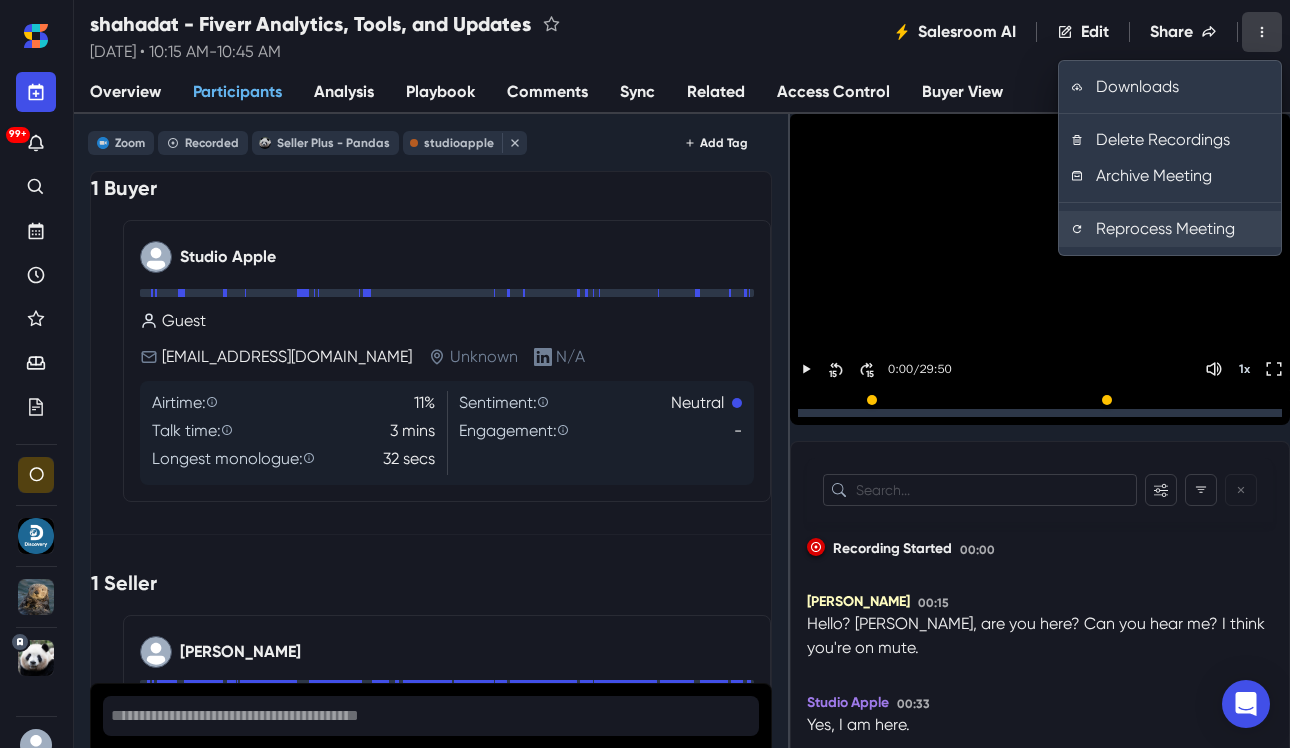 click on "Reprocess Meeting" at bounding box center (1170, 229) 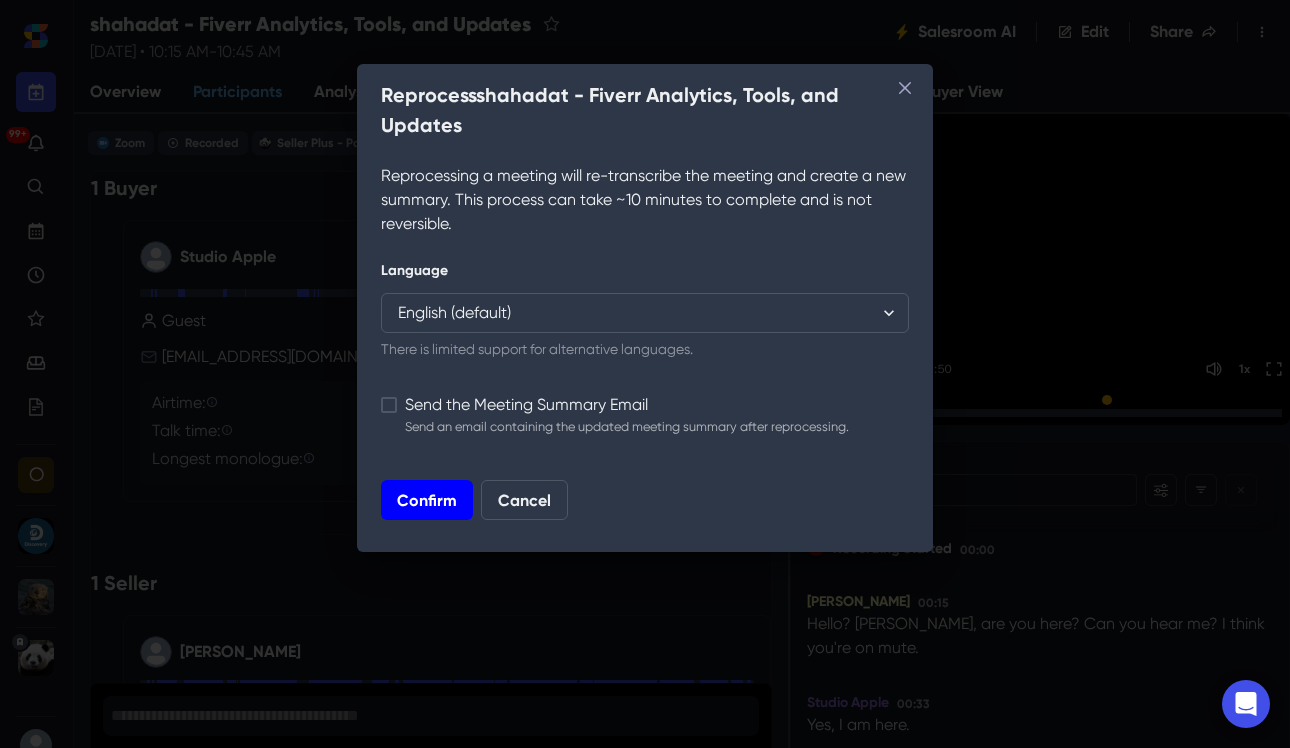 click on "Confirm" at bounding box center (427, 500) 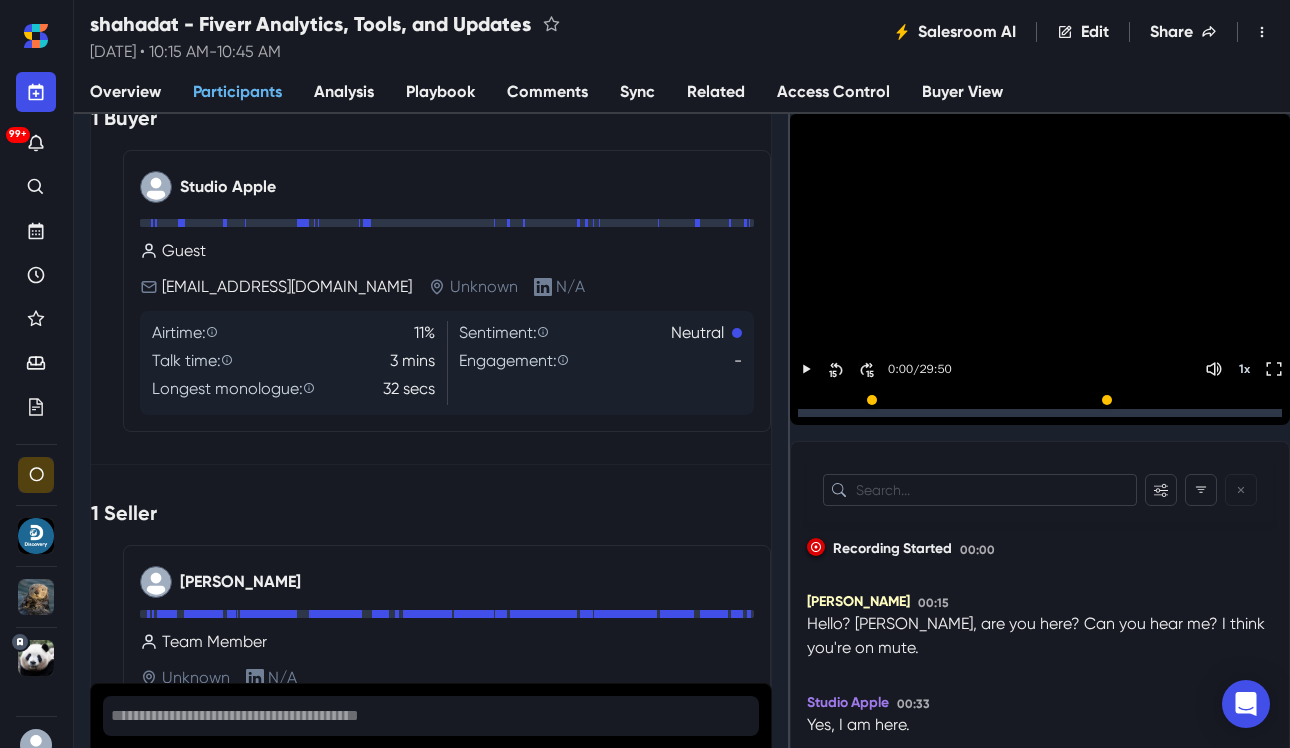 scroll, scrollTop: 0, scrollLeft: 0, axis: both 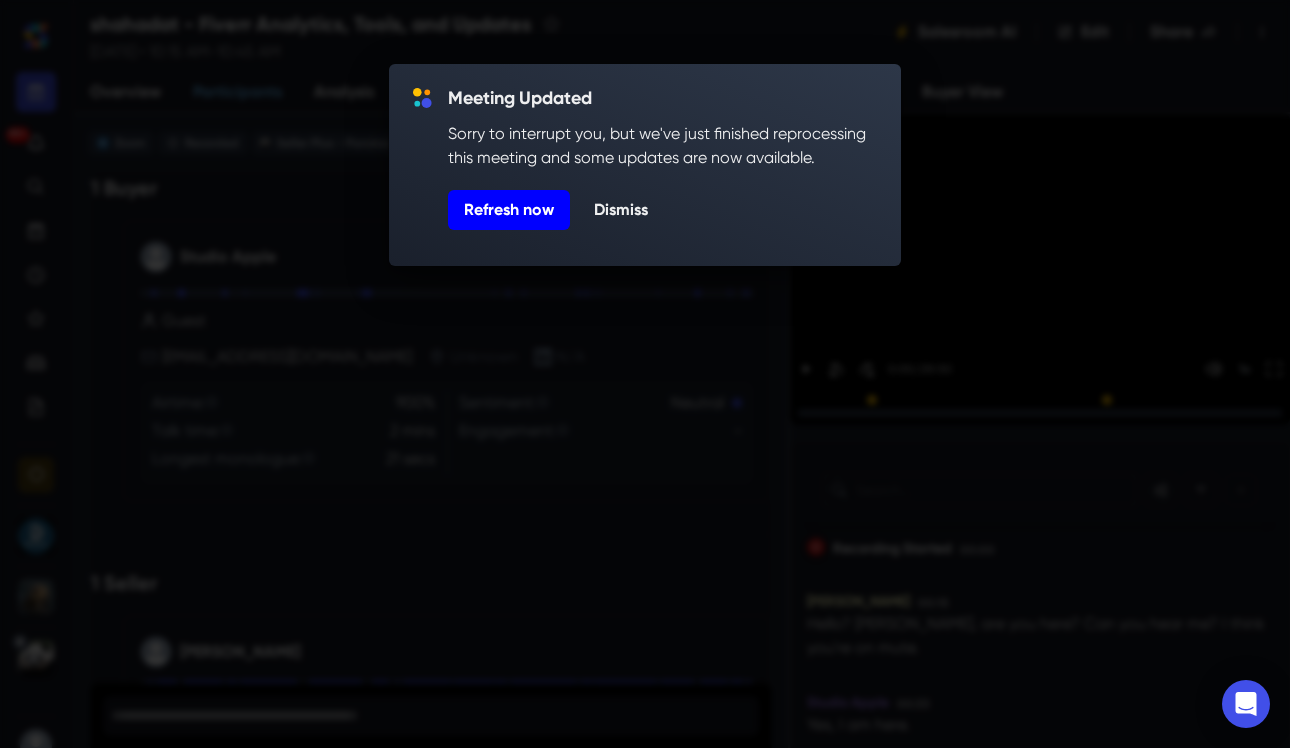 click on "Refresh now" at bounding box center (509, 210) 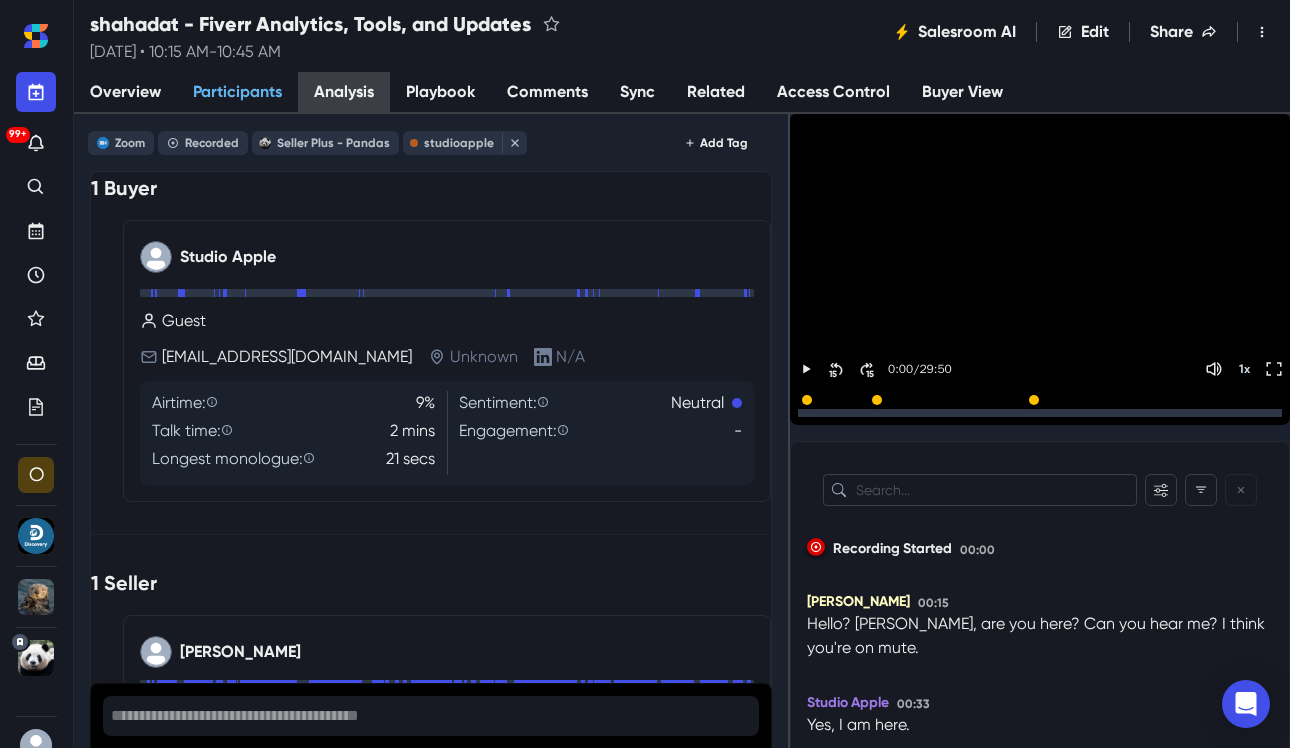 click on "Analysis" at bounding box center [344, 92] 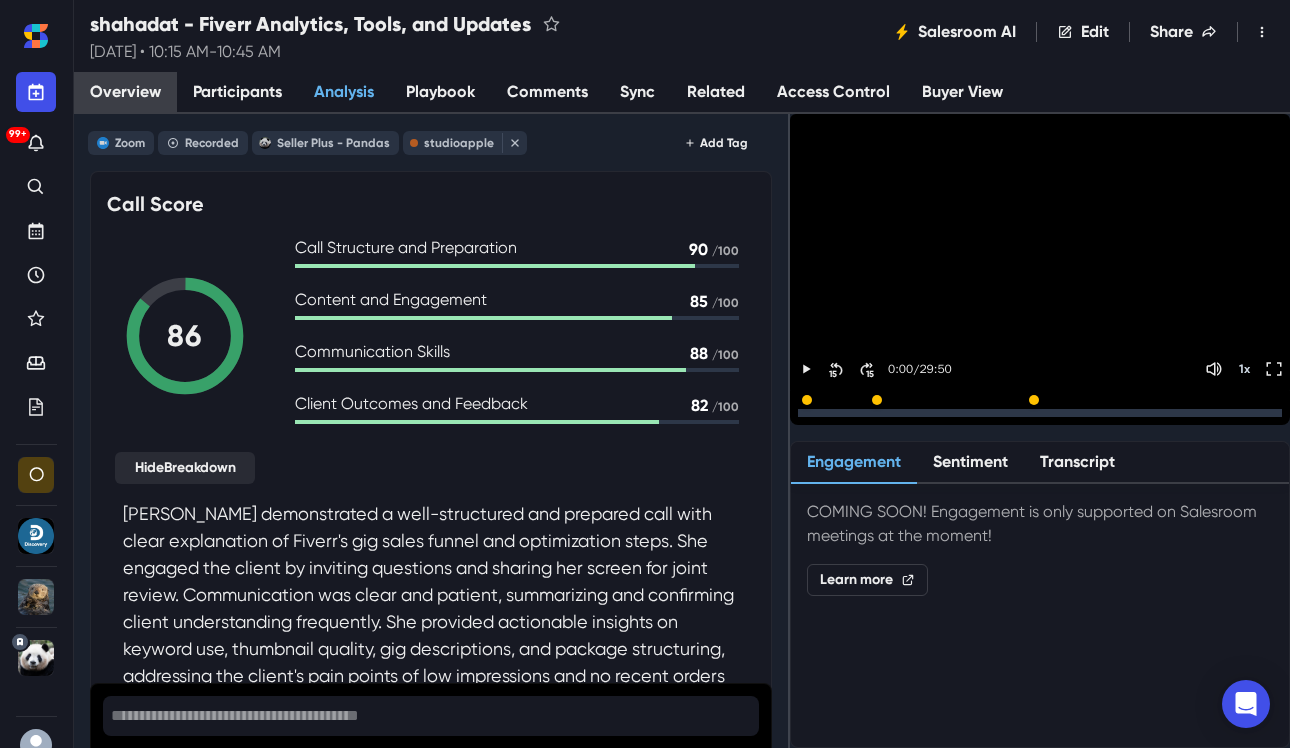 click on "Overview" at bounding box center [125, 92] 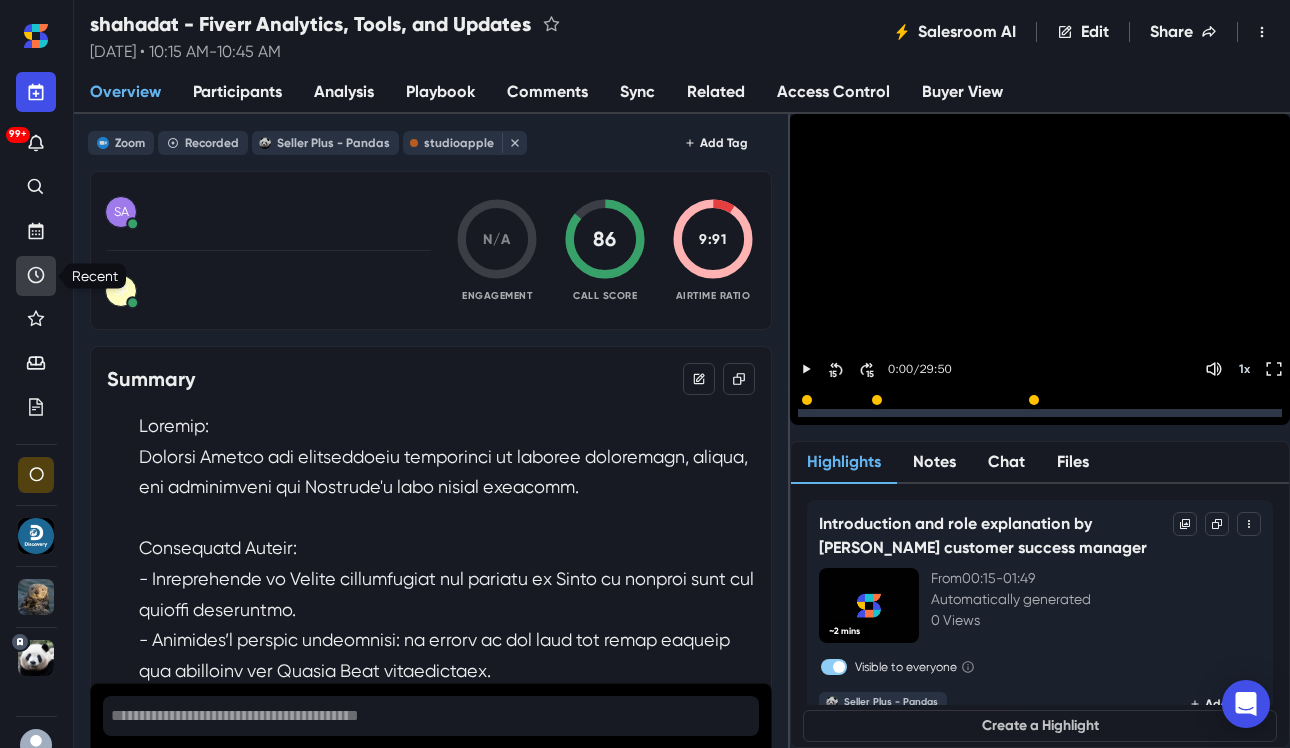 click 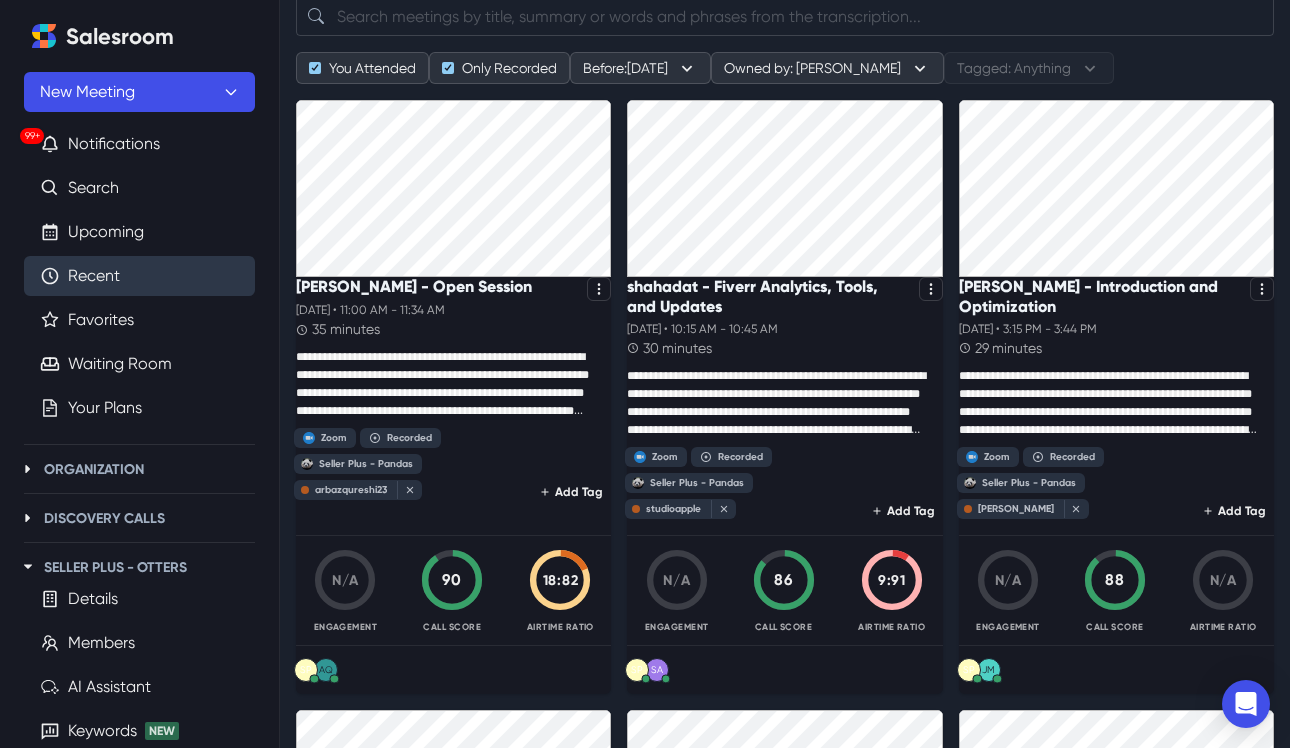 scroll, scrollTop: 115, scrollLeft: 0, axis: vertical 